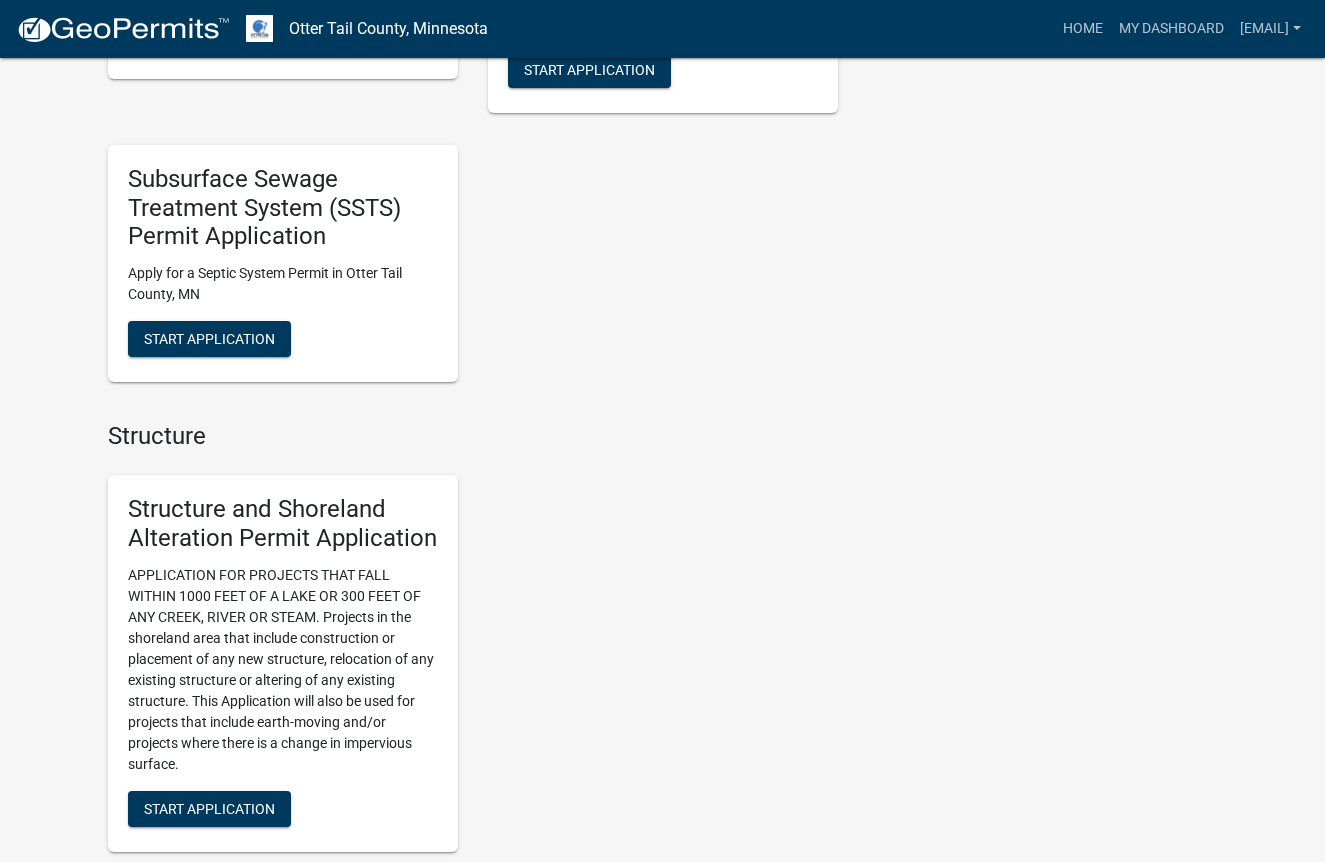 scroll, scrollTop: 1450, scrollLeft: 0, axis: vertical 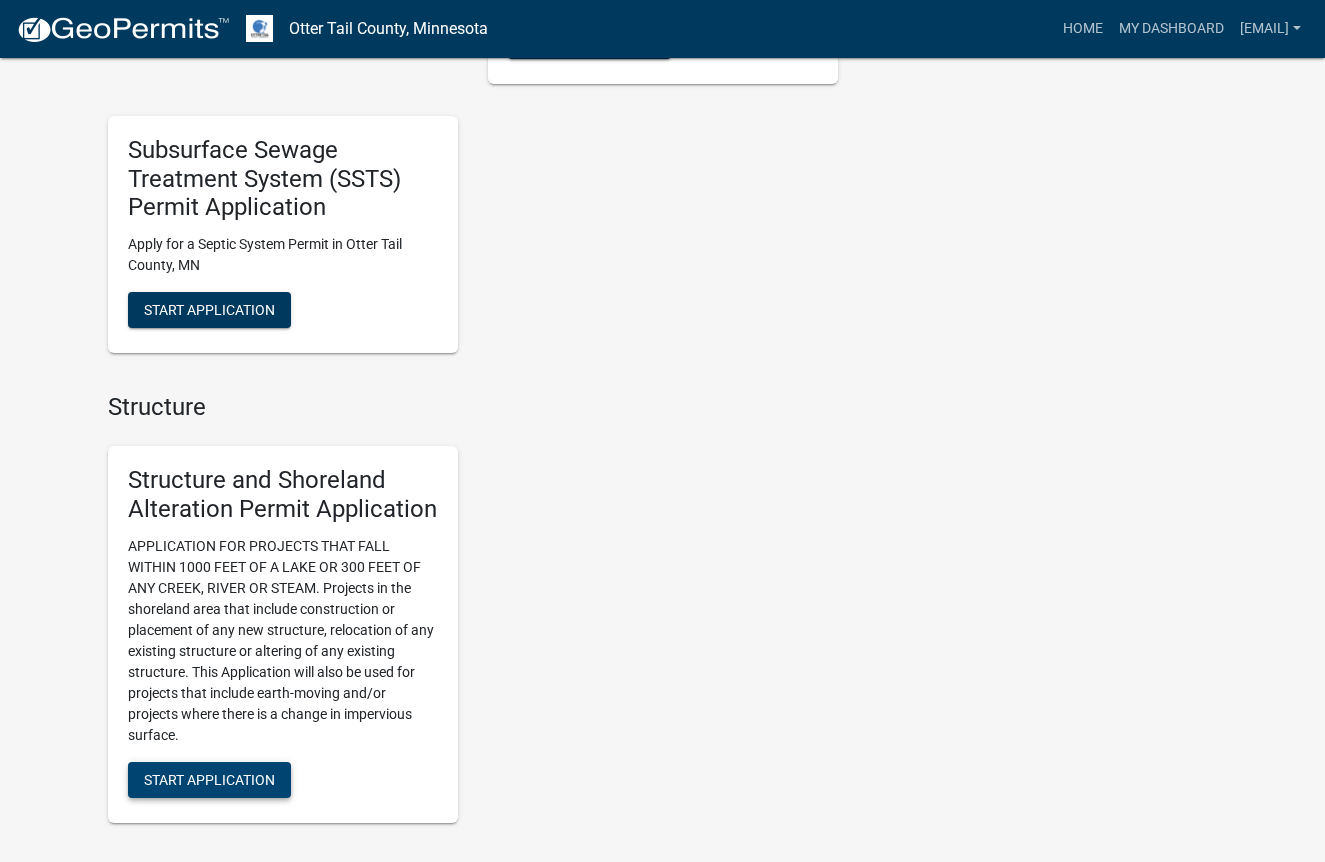 click on "Start Application" at bounding box center [209, 779] 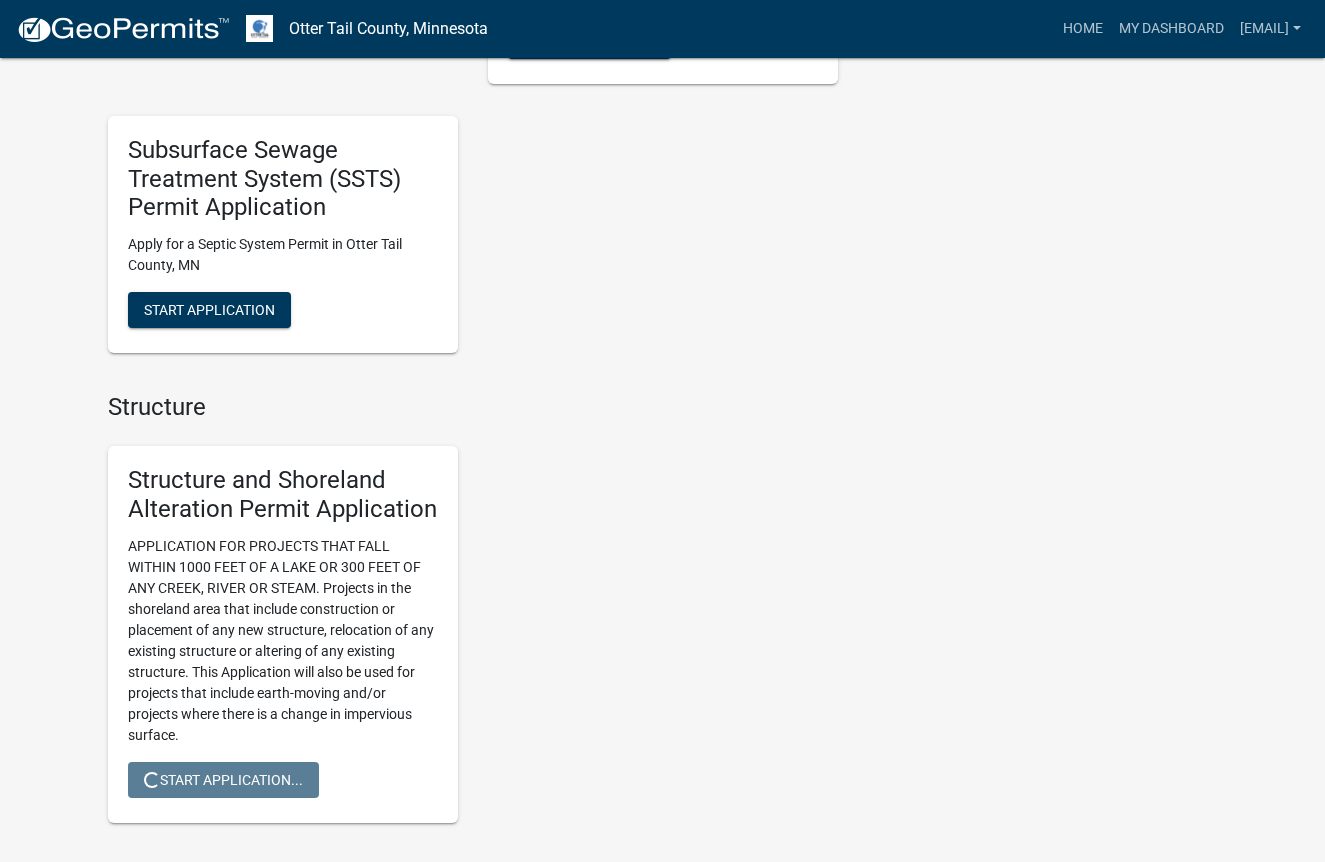 scroll, scrollTop: 0, scrollLeft: 0, axis: both 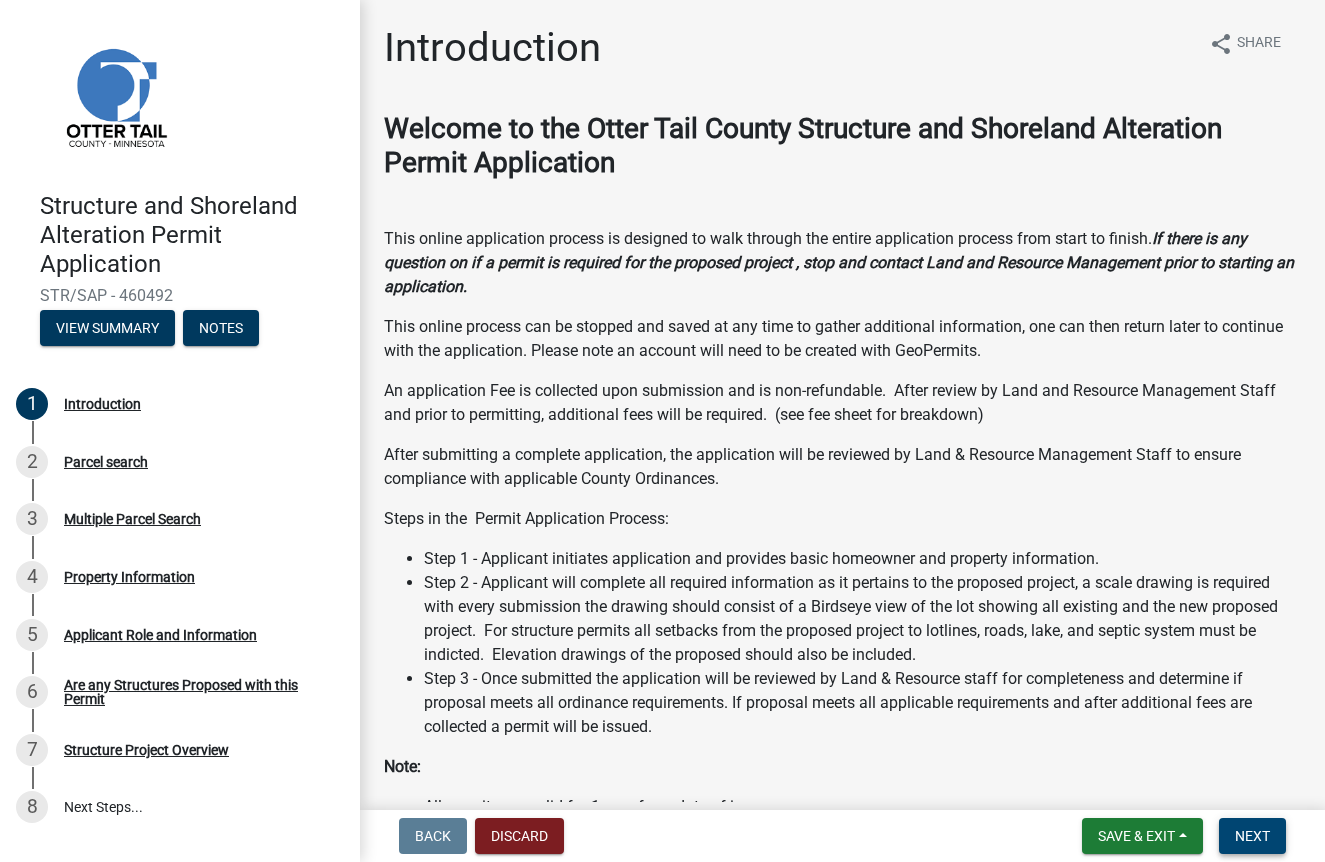 click on "Next" at bounding box center (1252, 836) 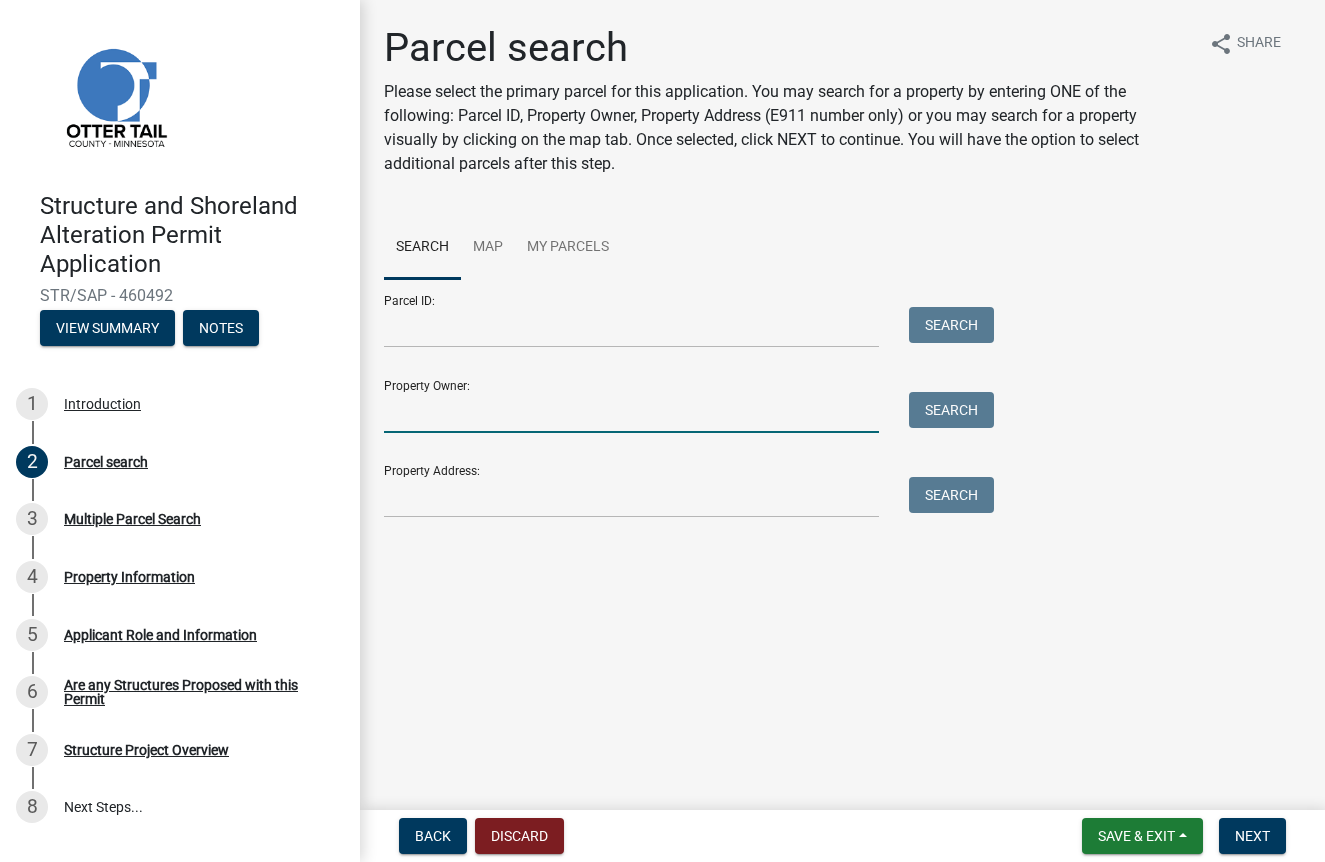 click on "Property Owner:" at bounding box center [631, 412] 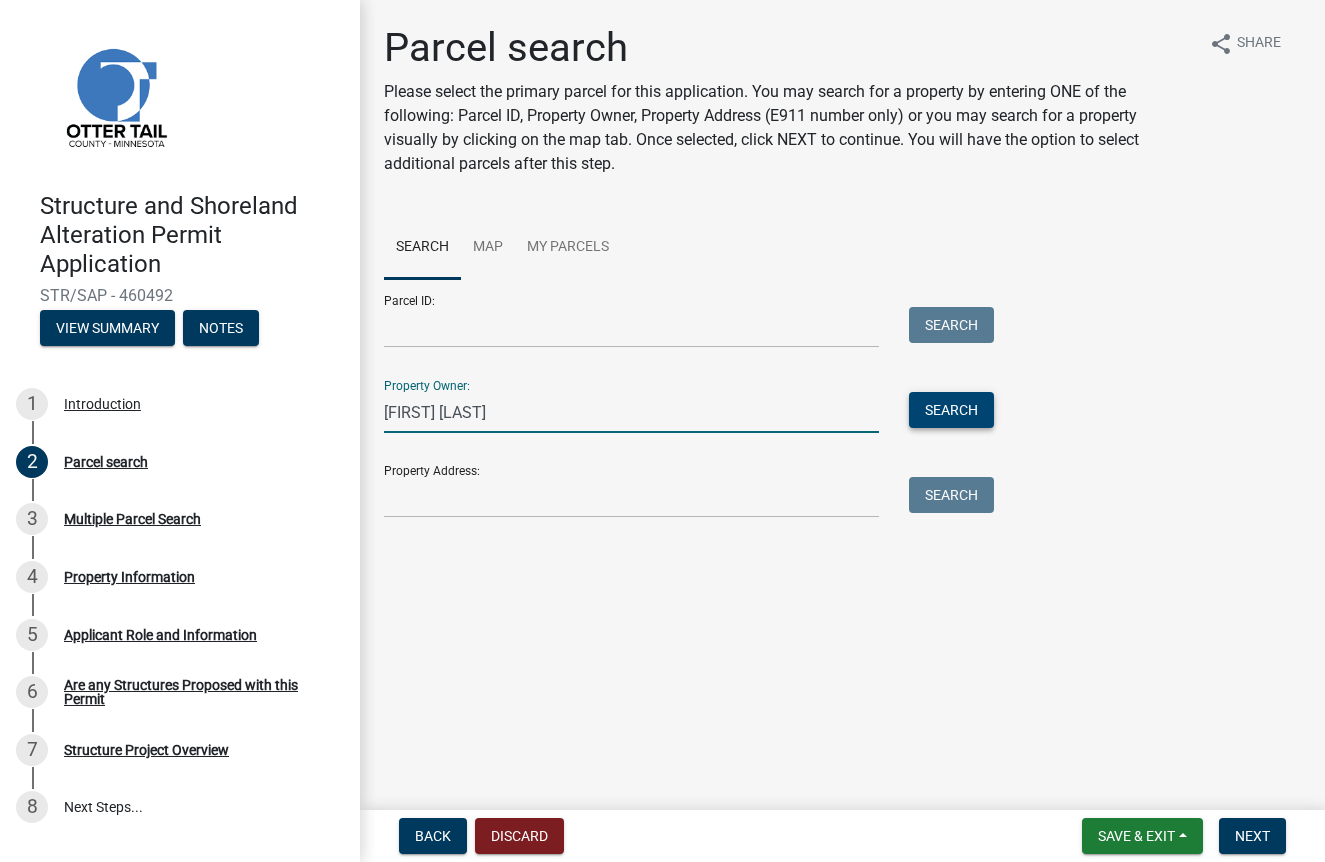 type on "Mark Andersland" 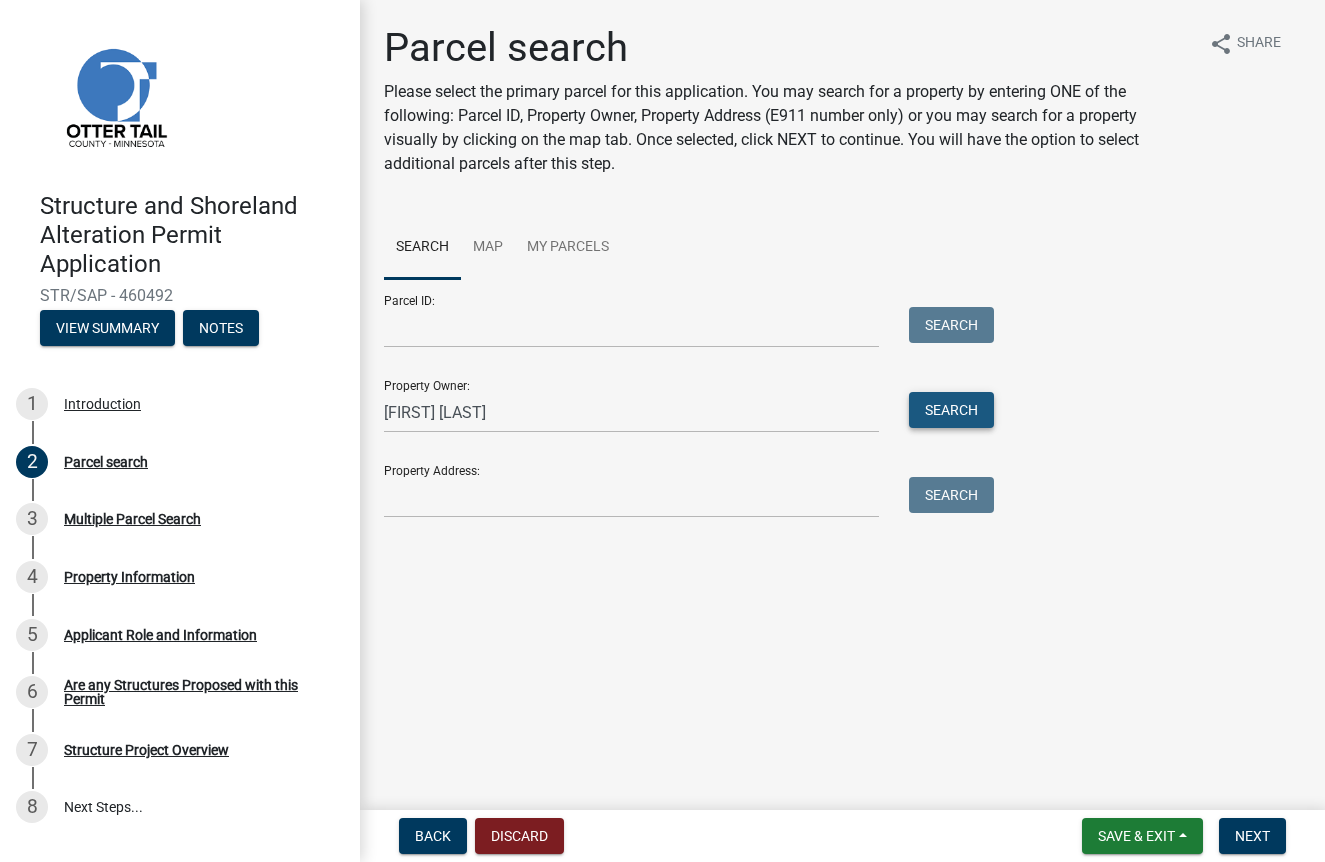 click on "Search" at bounding box center [951, 410] 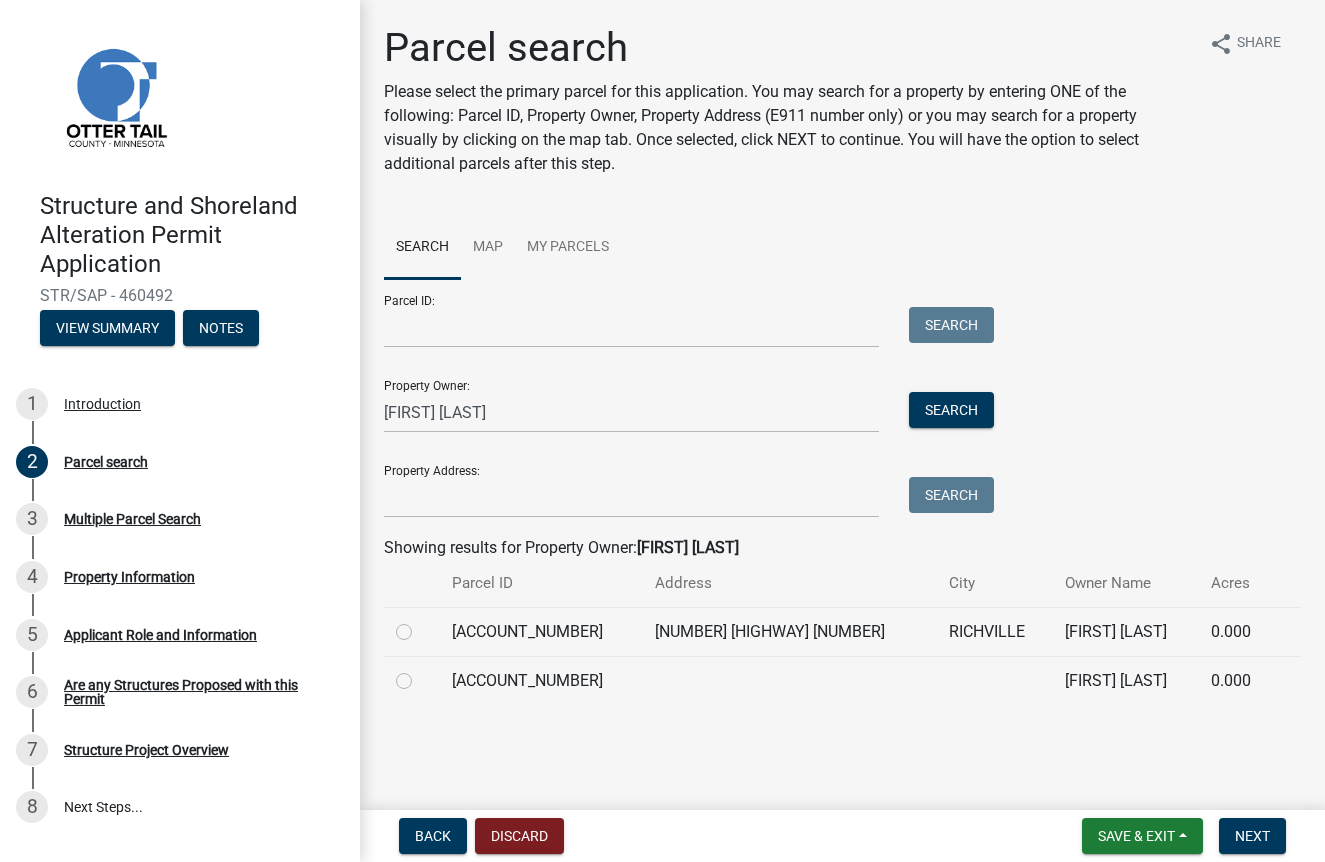 click 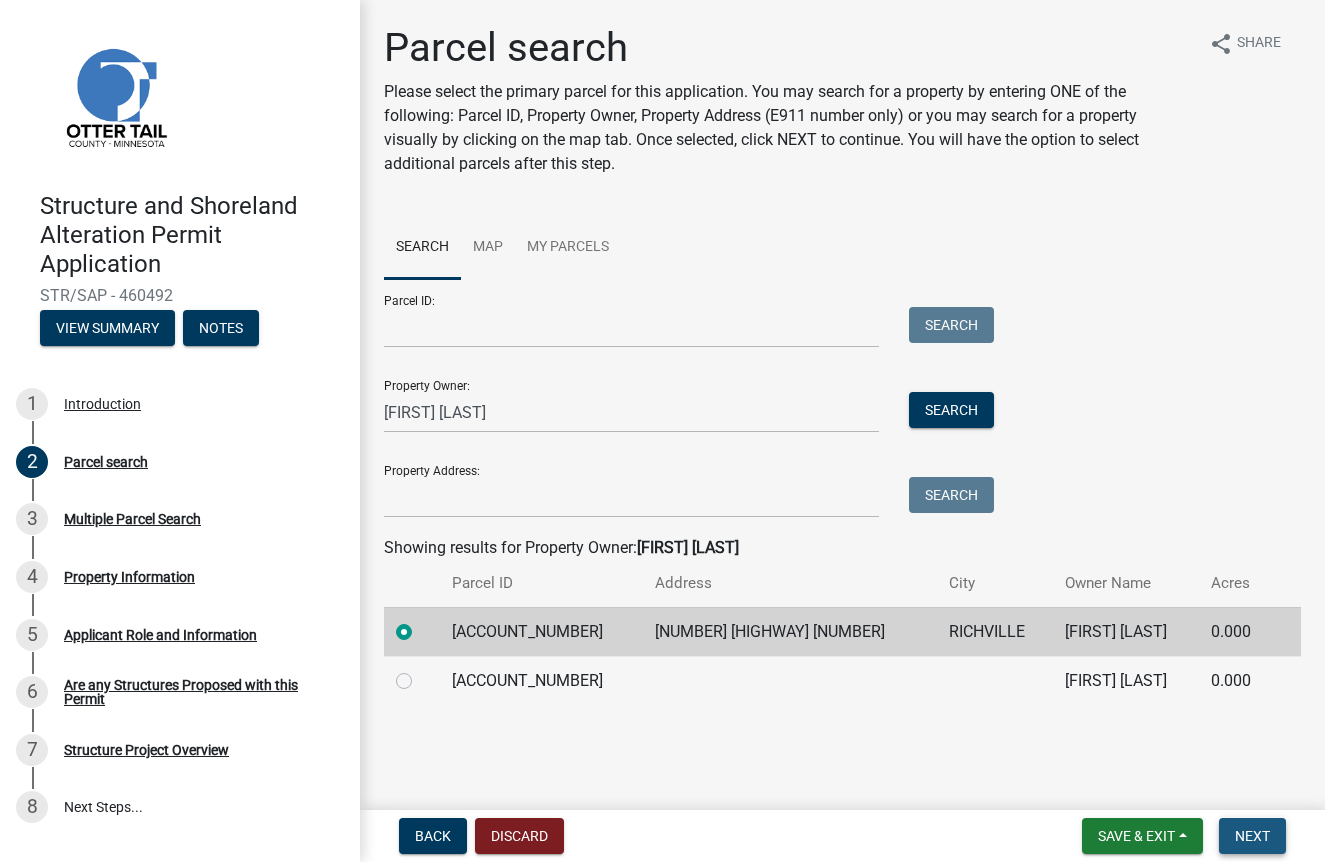click on "Next" at bounding box center (1252, 836) 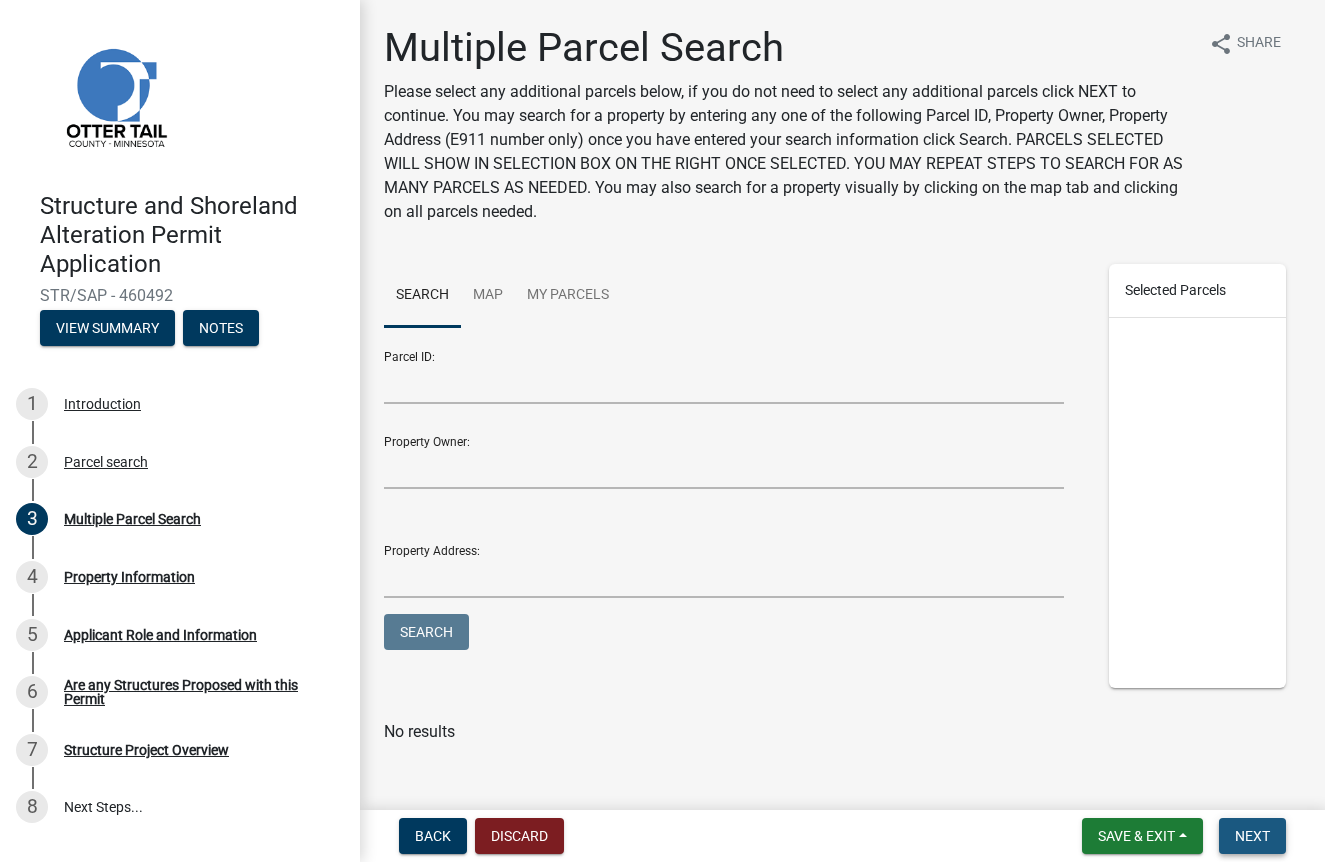 click on "Next" at bounding box center [1252, 836] 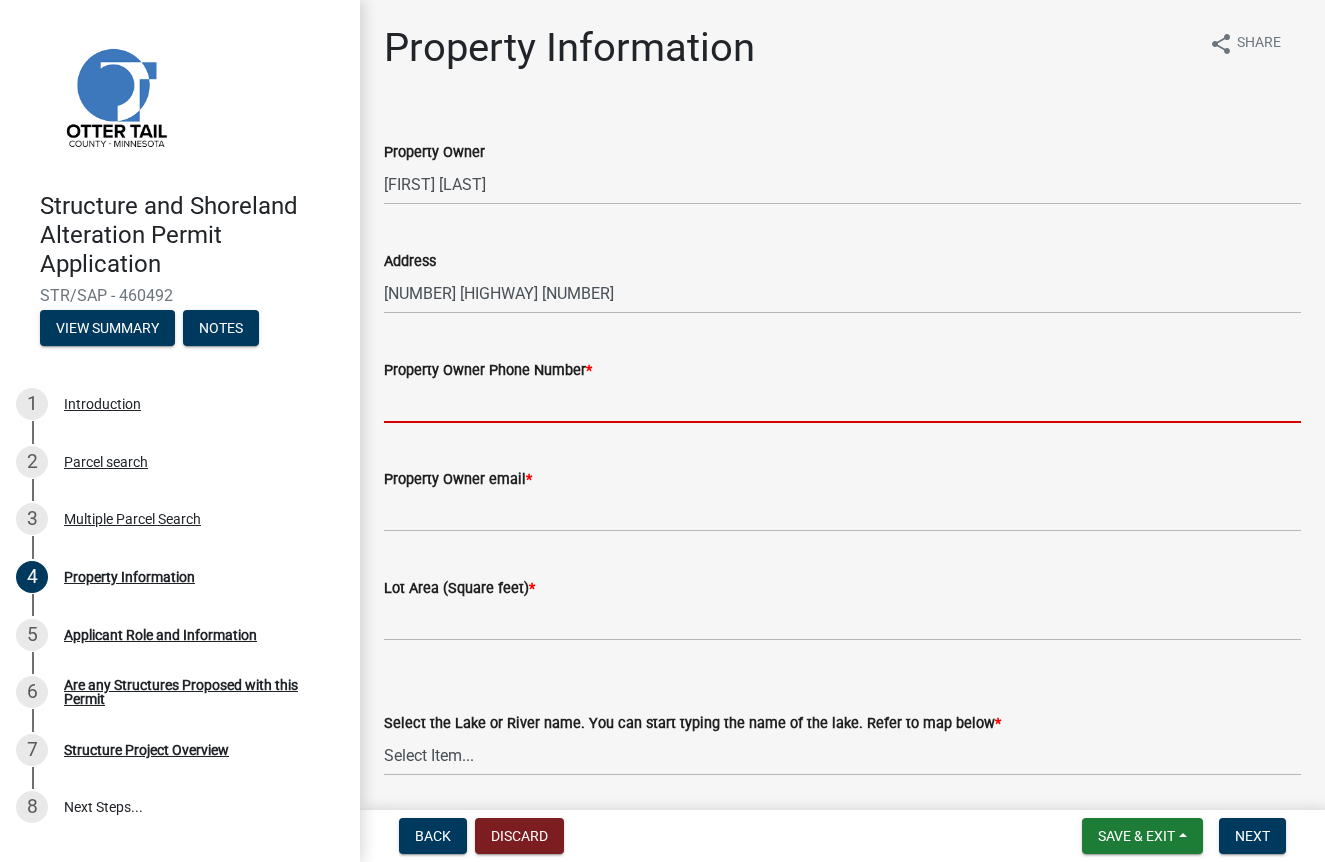 click on "Property Owner Phone Number  *" at bounding box center (842, 402) 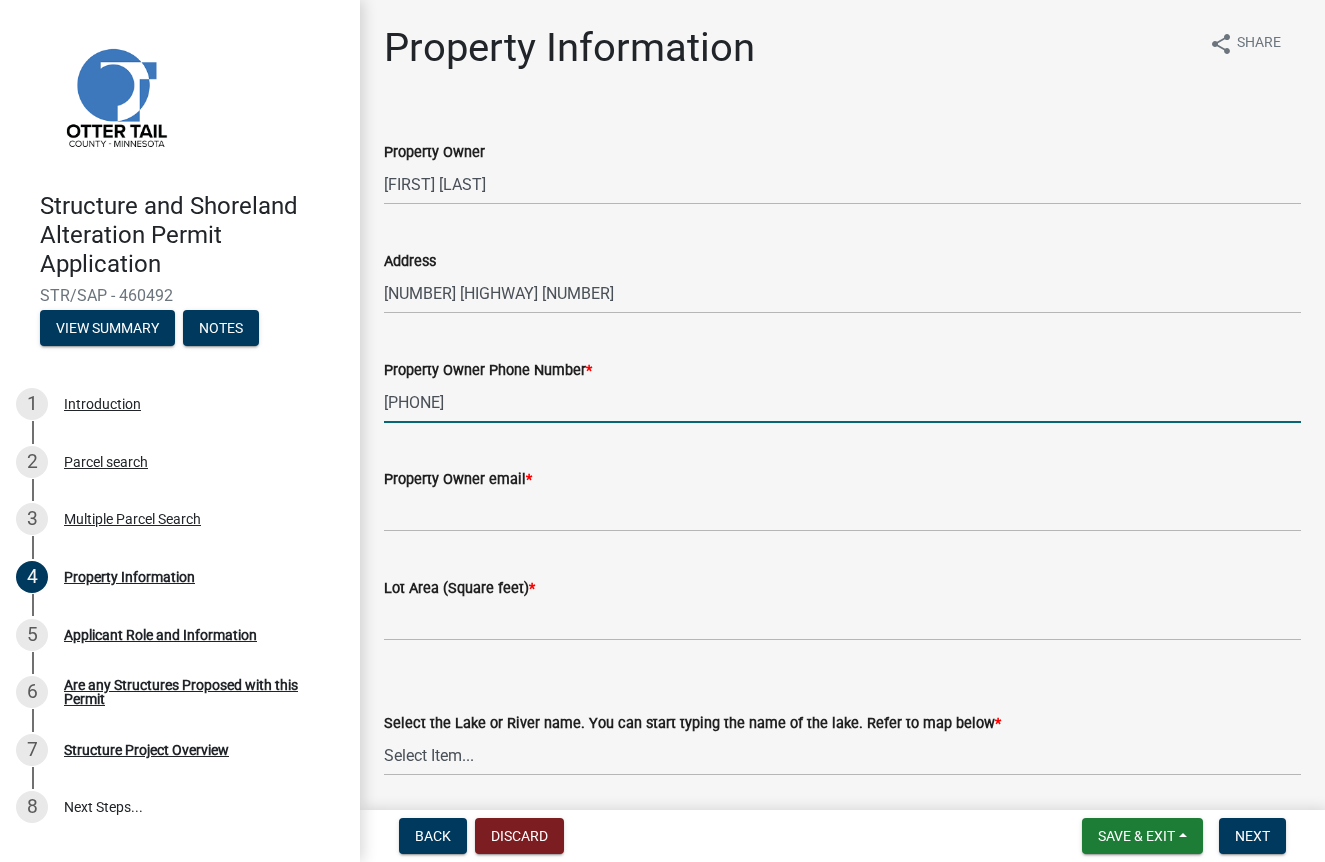 type on "[PHONE]" 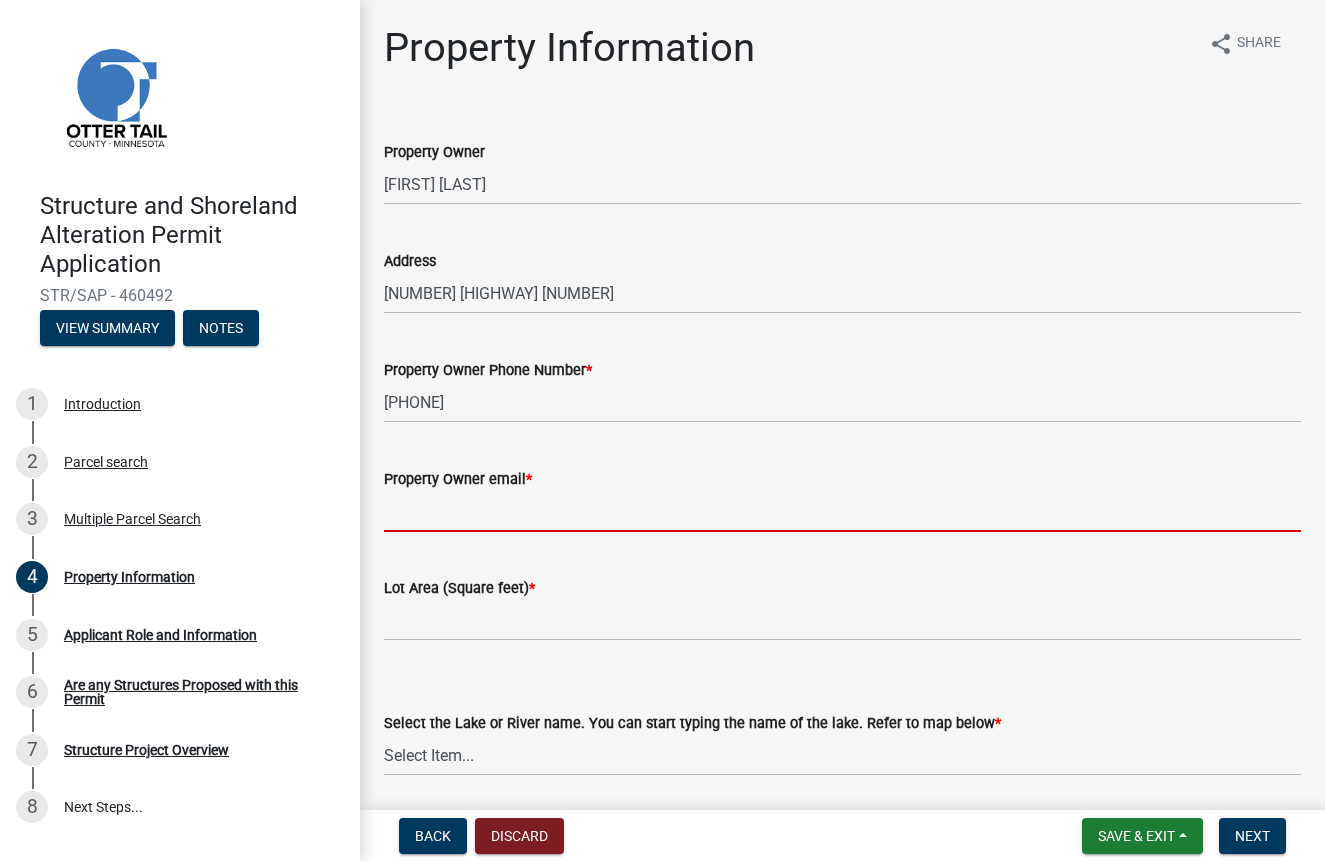 click on "Property Owner email  *" at bounding box center [842, 511] 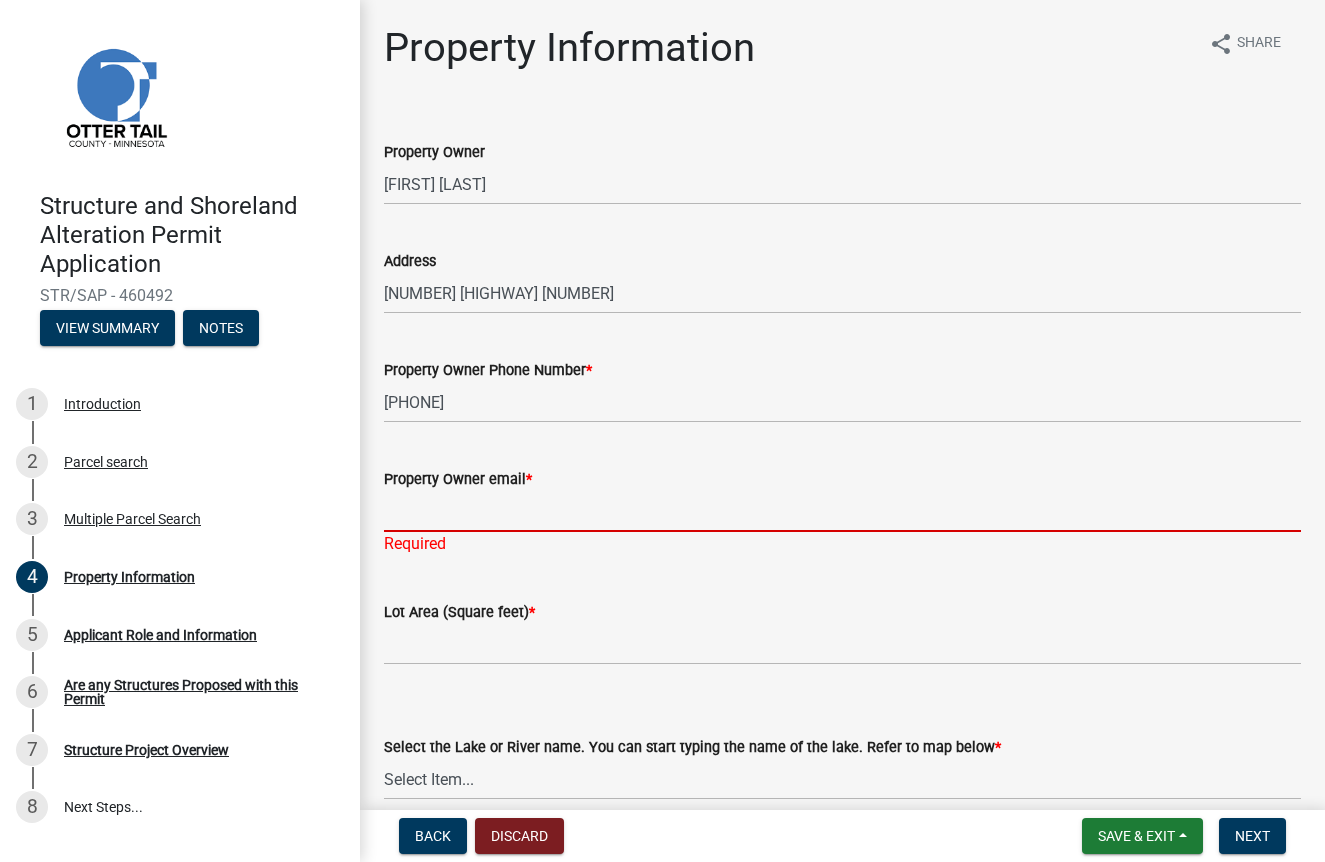 click on "Property Owner email  *" at bounding box center [842, 511] 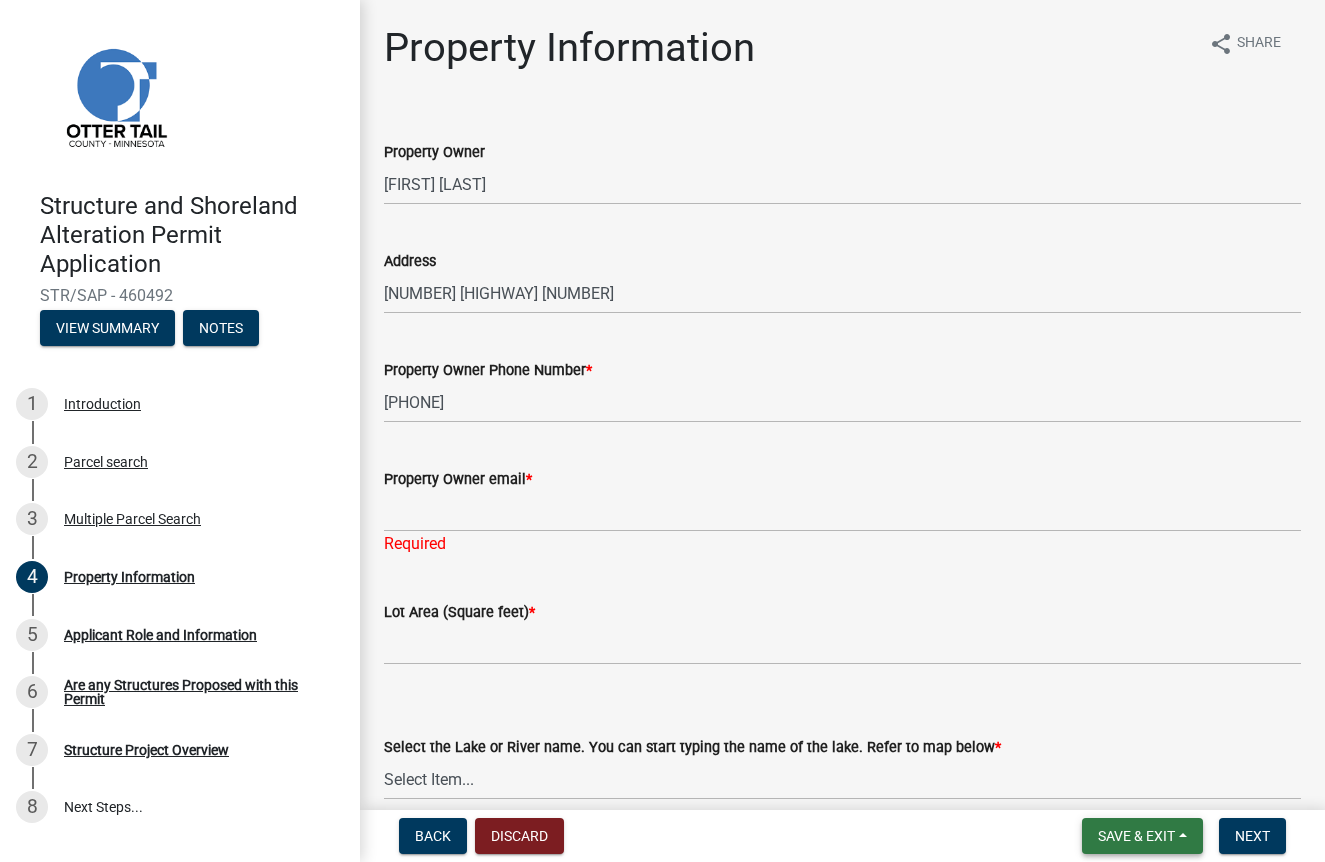 click on "Save & Exit" at bounding box center (1136, 836) 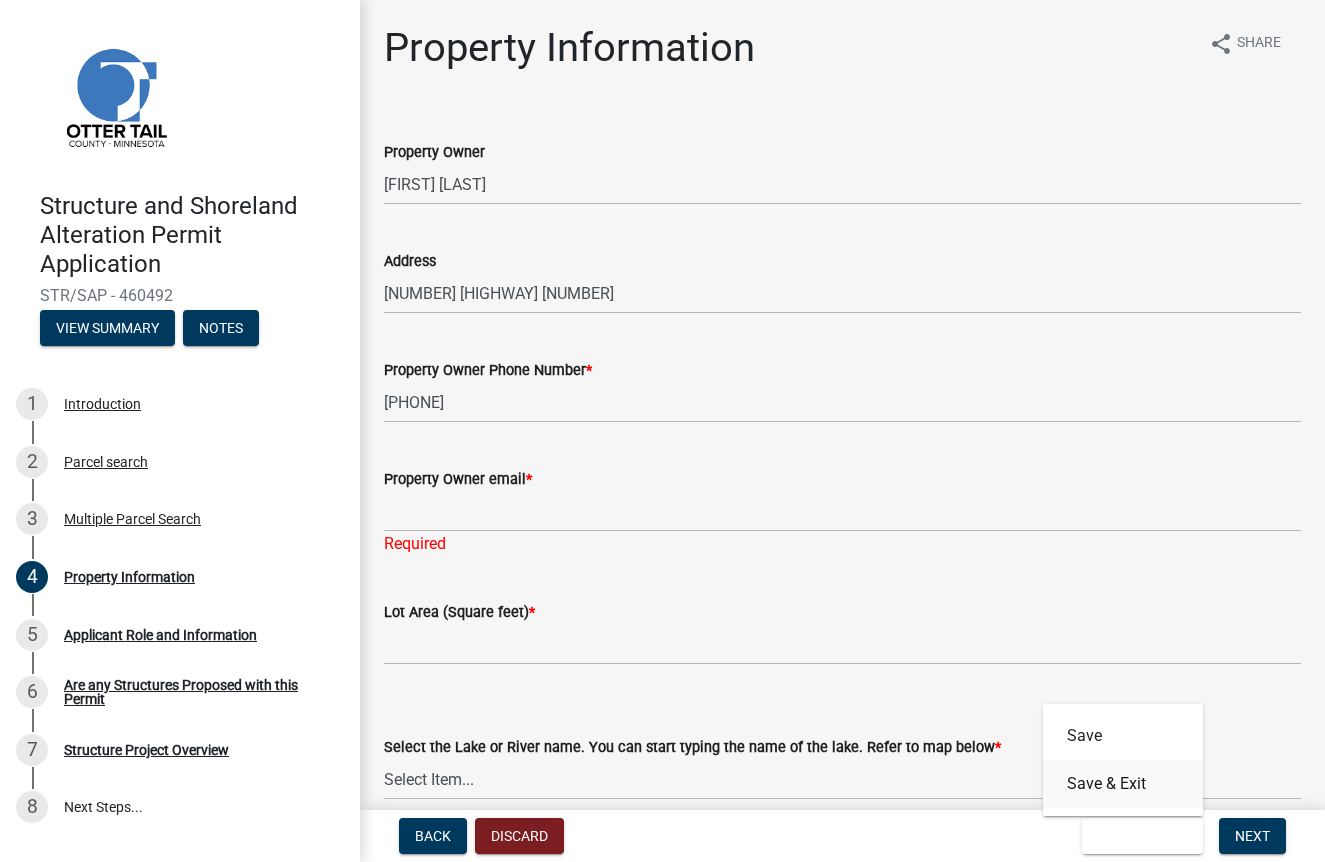 click on "Save & Exit" at bounding box center [1123, 784] 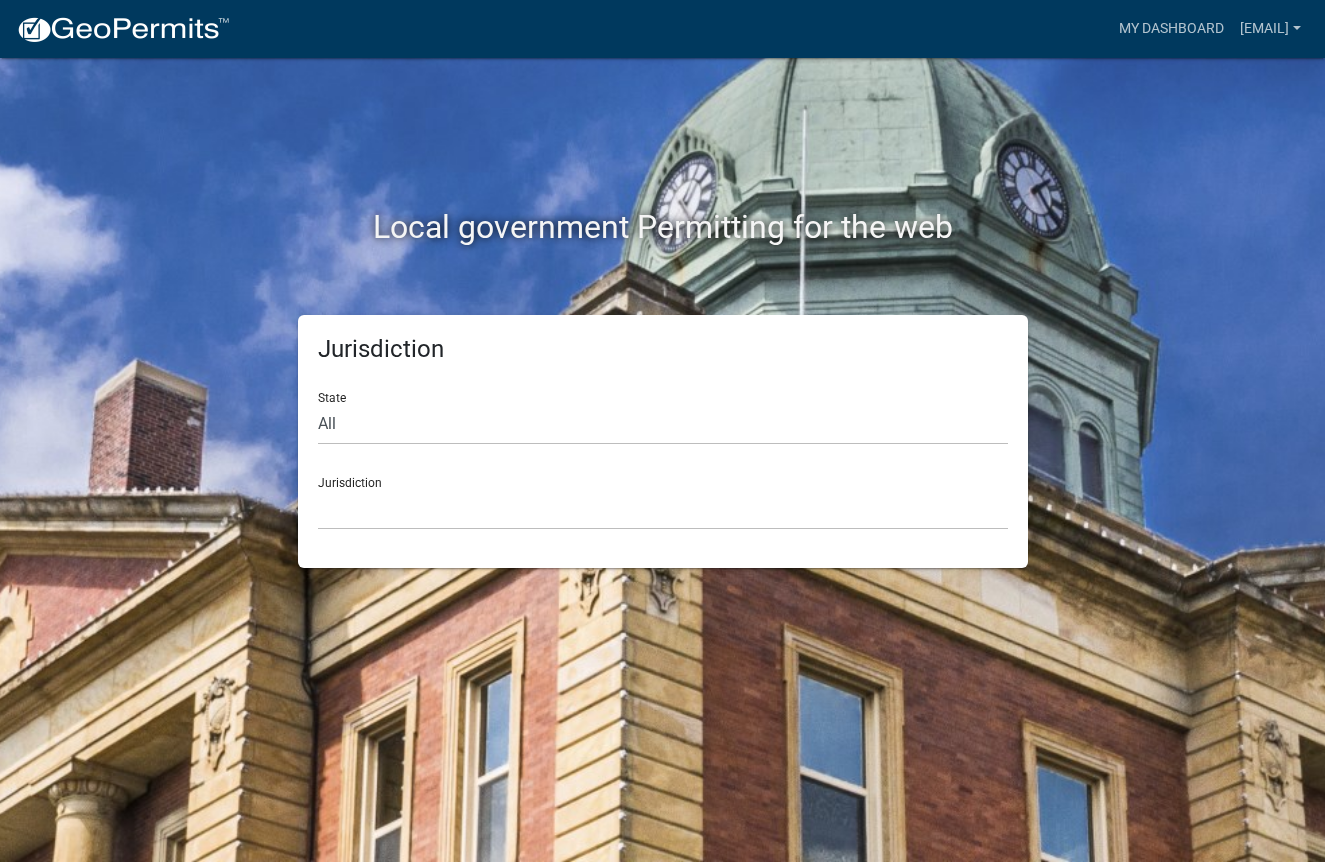 drag, startPoint x: 760, startPoint y: 204, endPoint x: 655, endPoint y: 23, distance: 209.25105 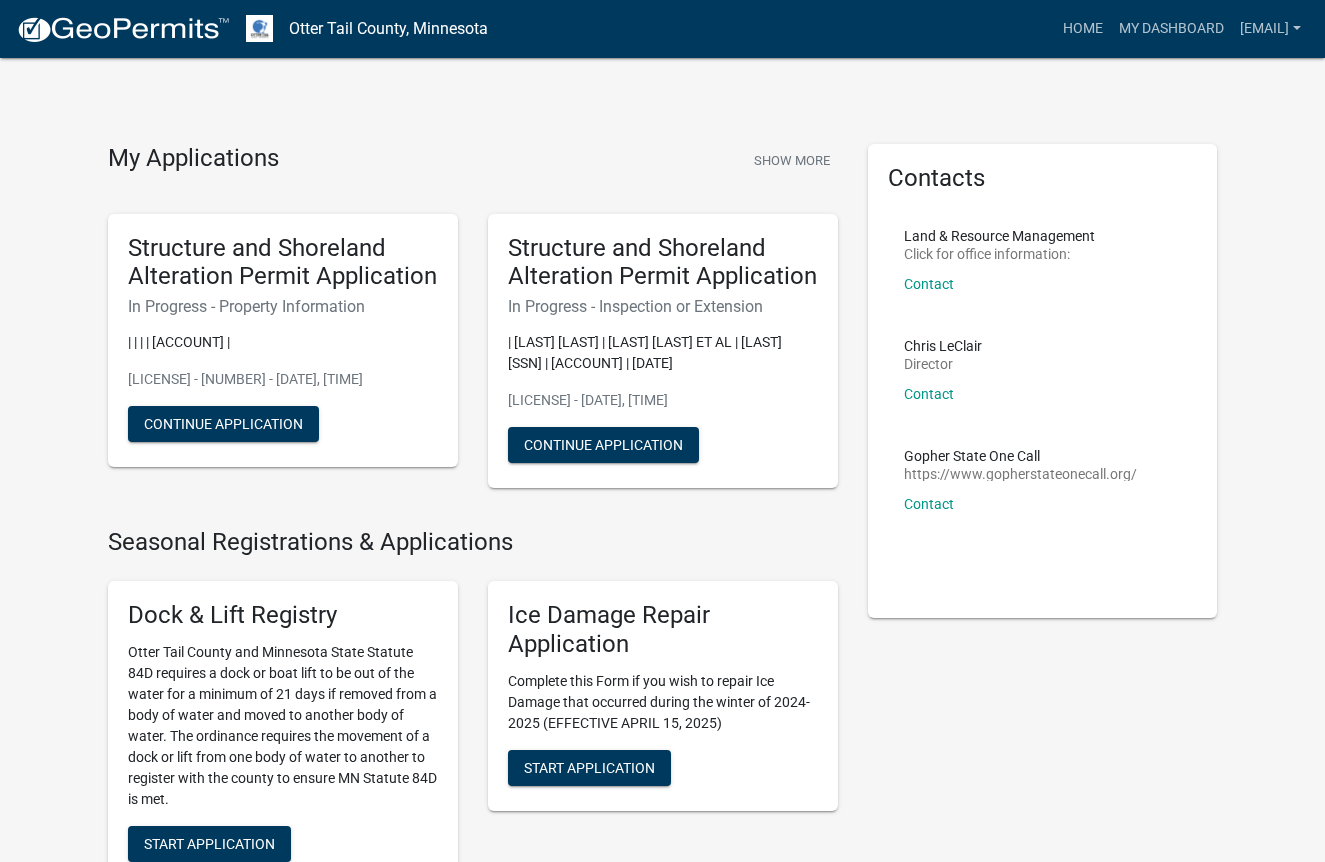 scroll, scrollTop: 0, scrollLeft: 0, axis: both 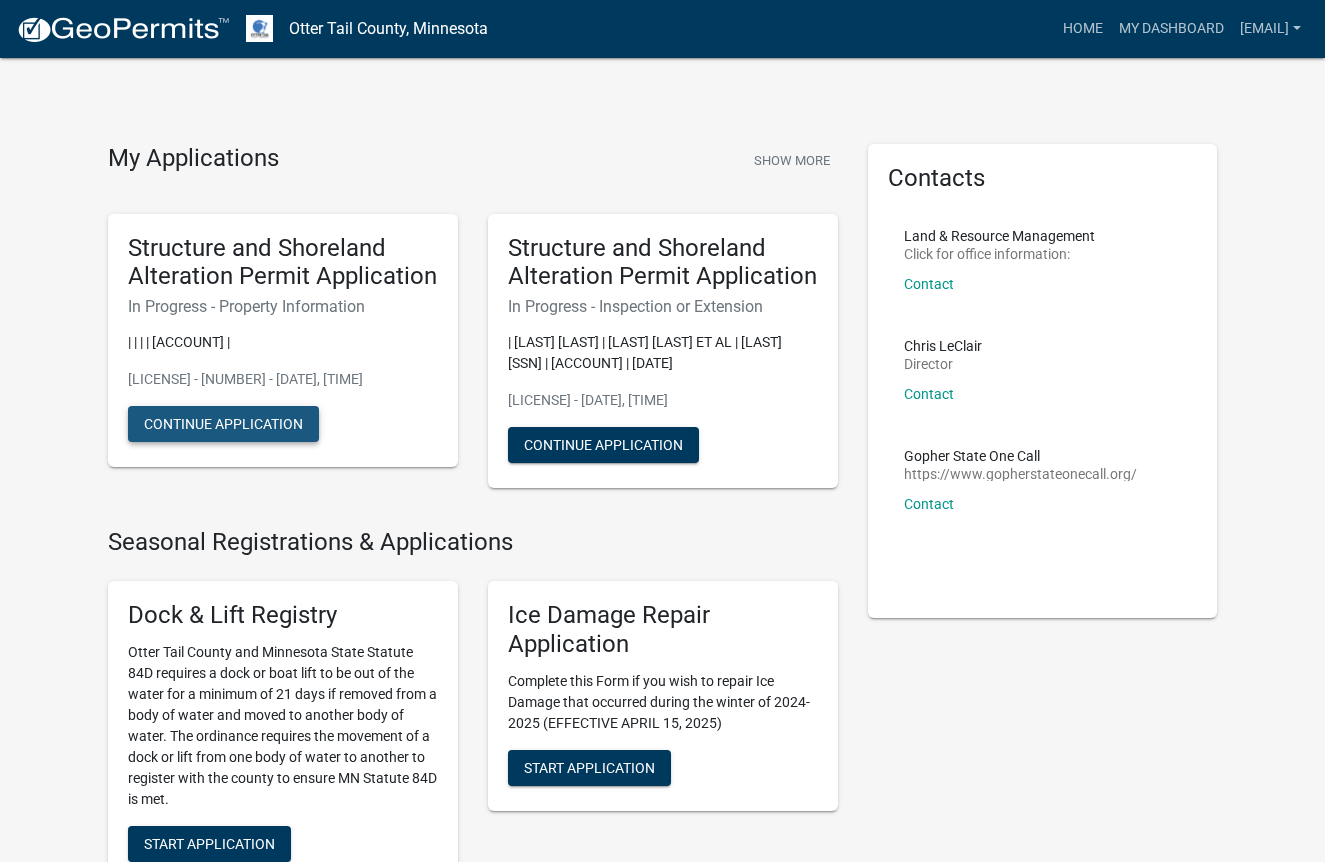 click on "Continue Application" 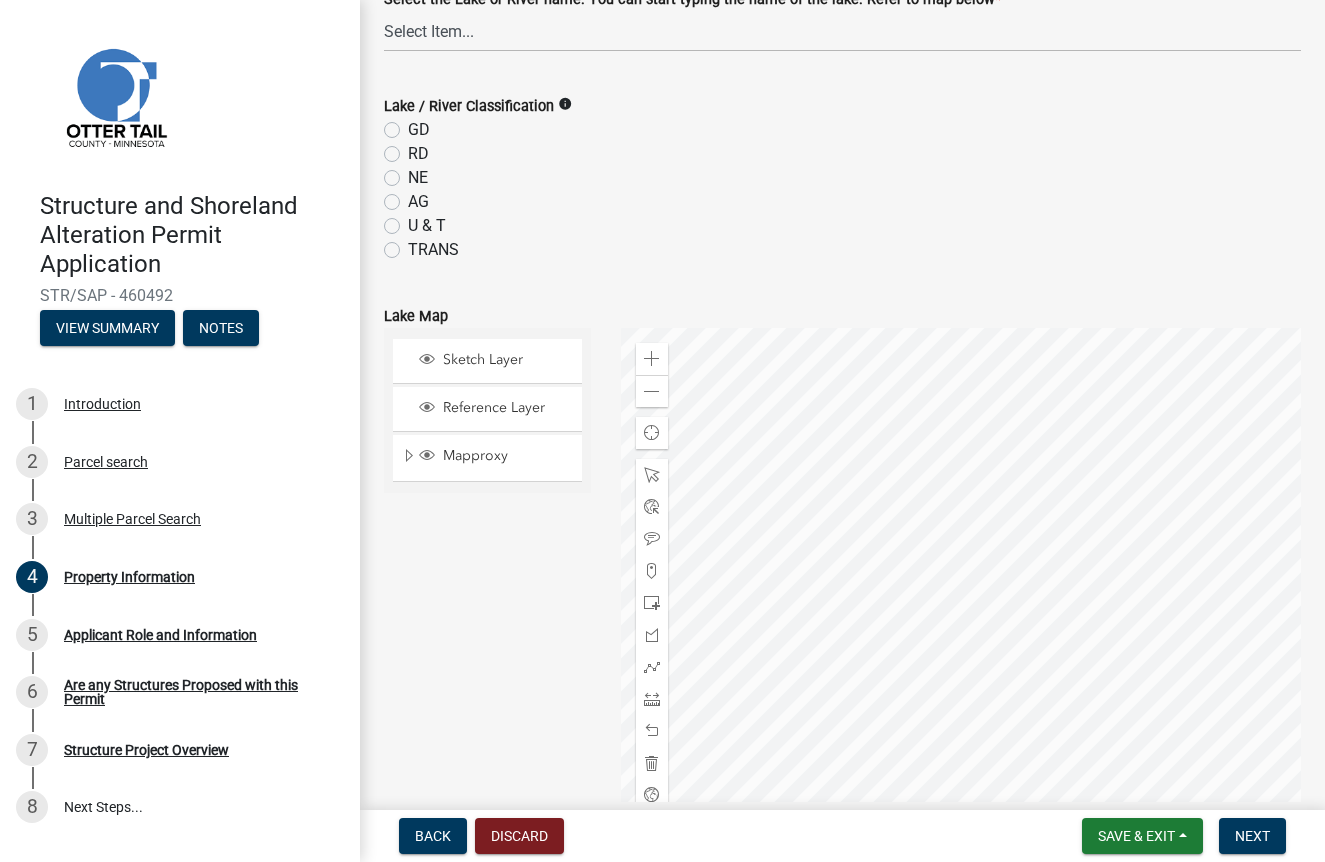 scroll, scrollTop: 728, scrollLeft: 0, axis: vertical 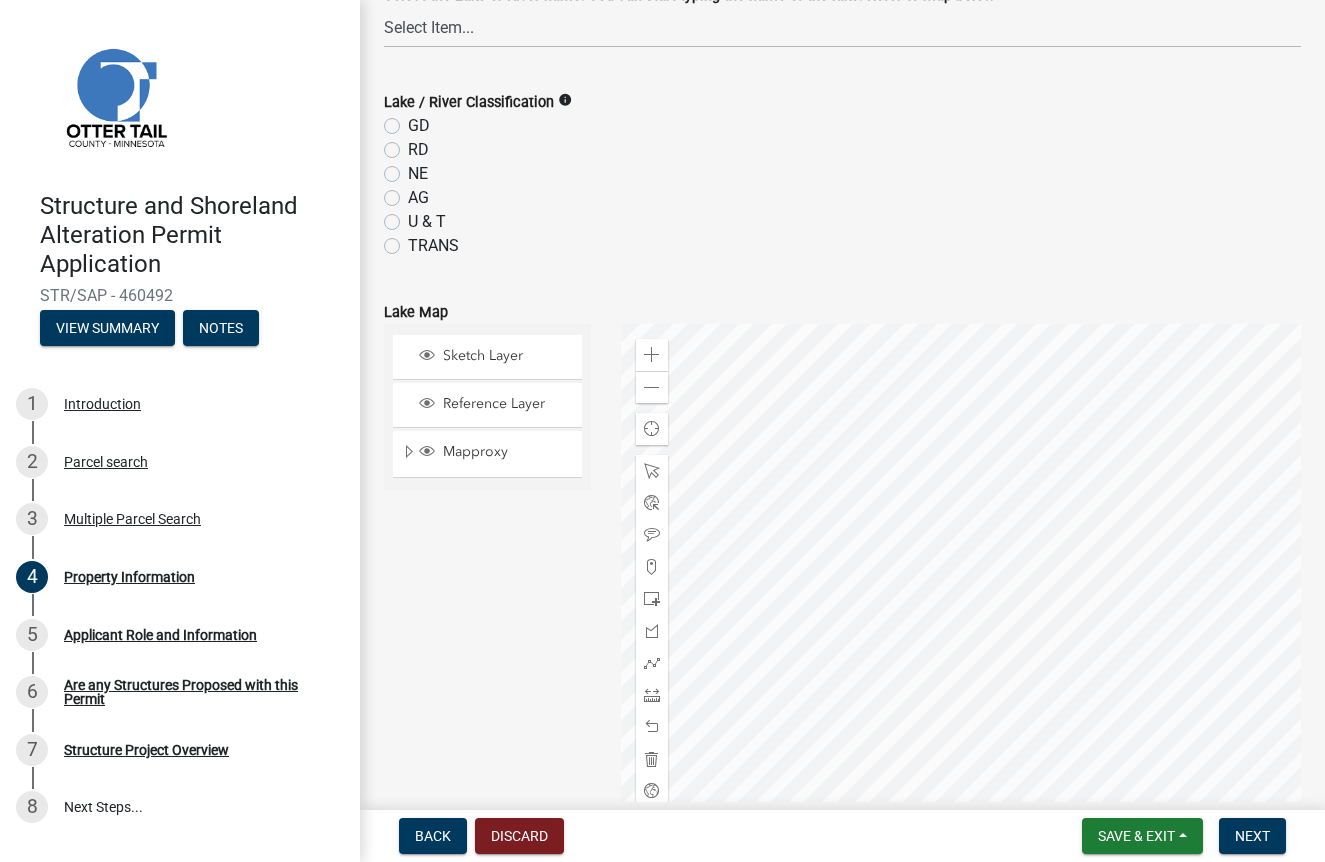click on "GD" 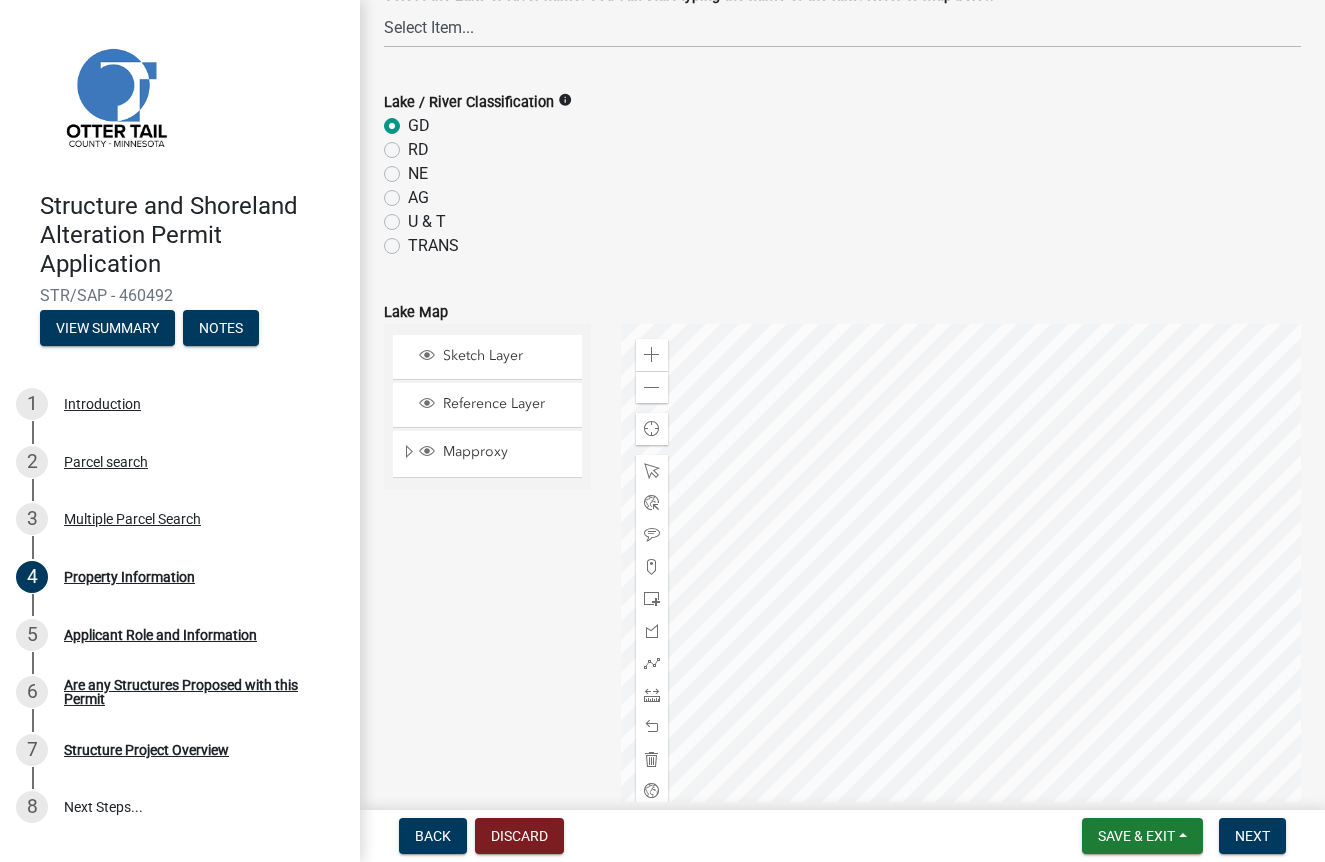 radio on "true" 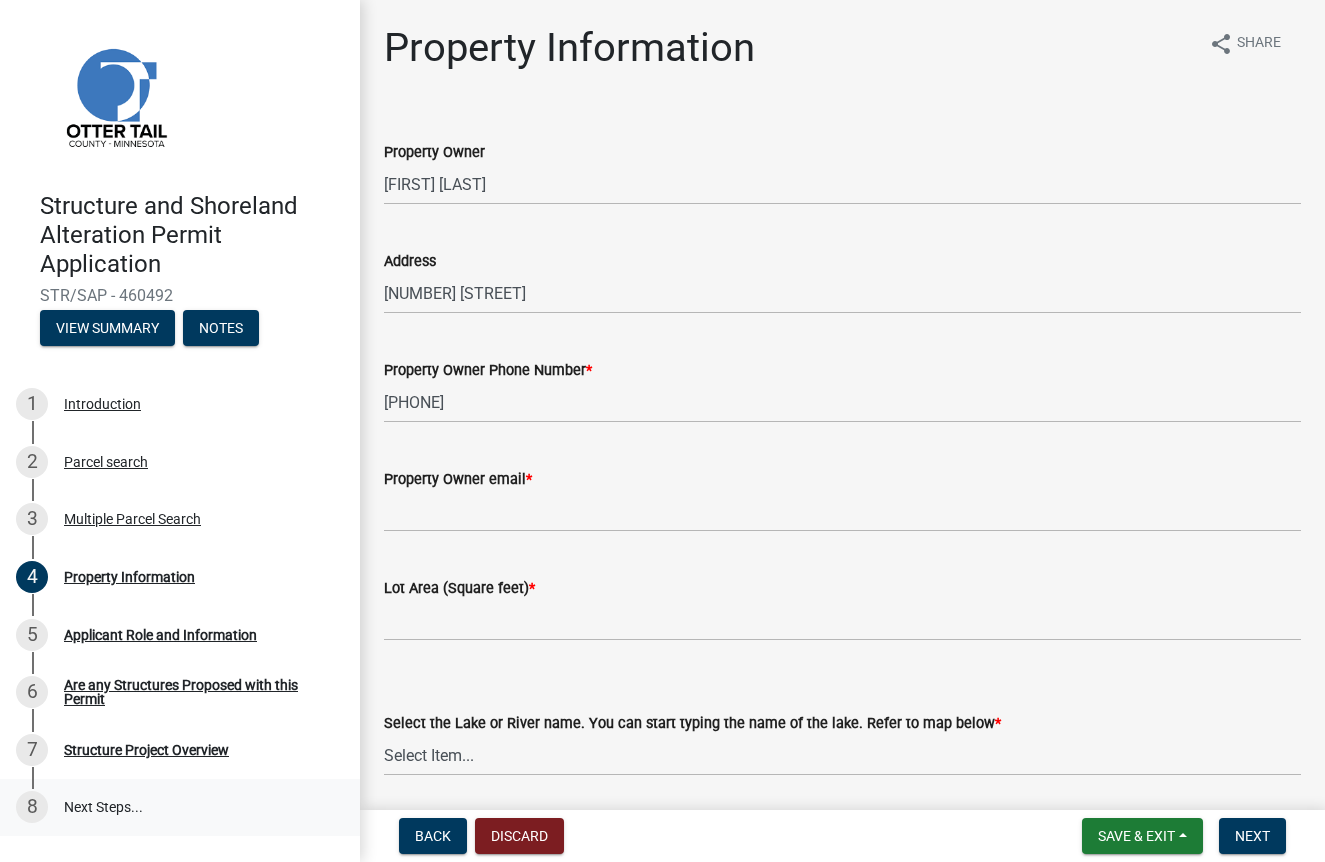 scroll, scrollTop: 0, scrollLeft: 0, axis: both 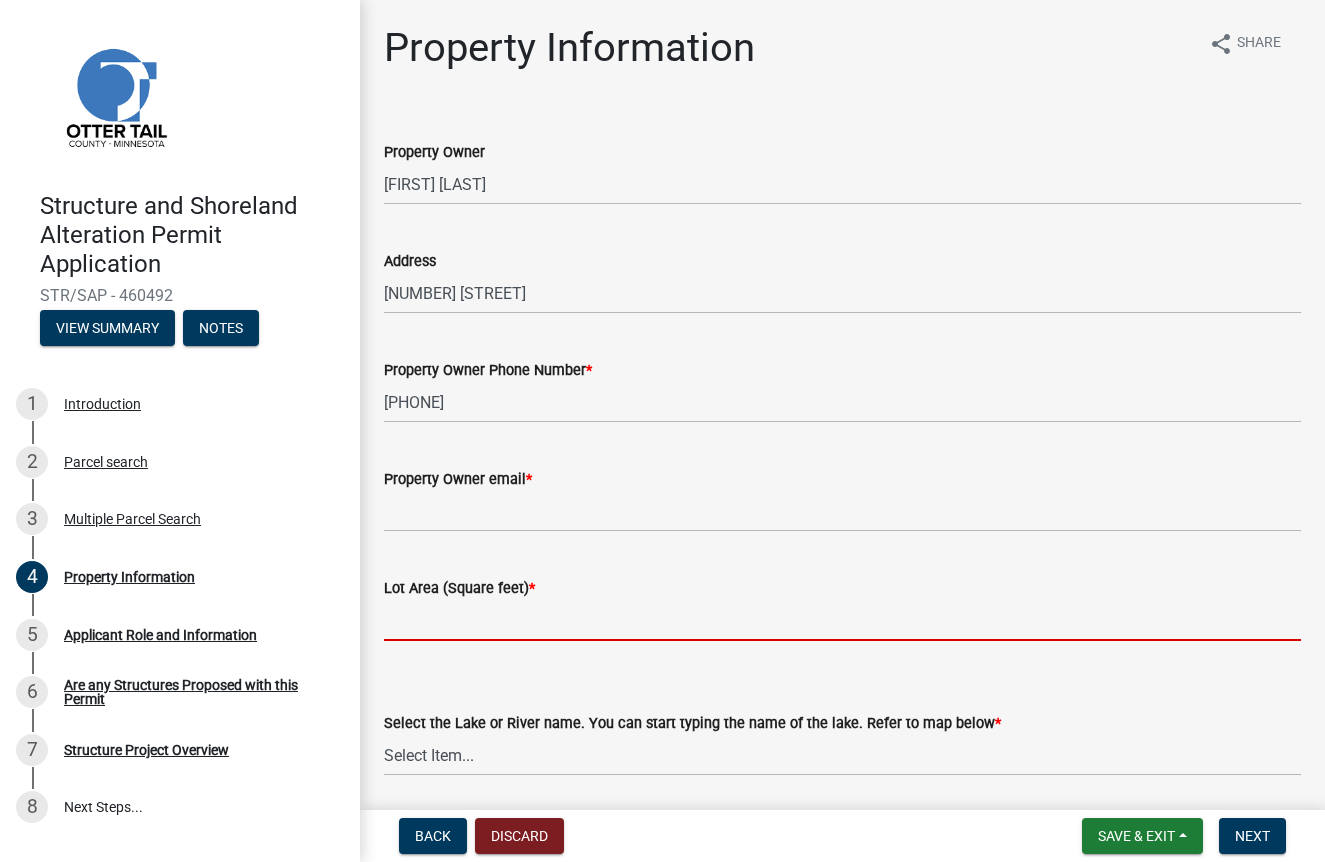 click 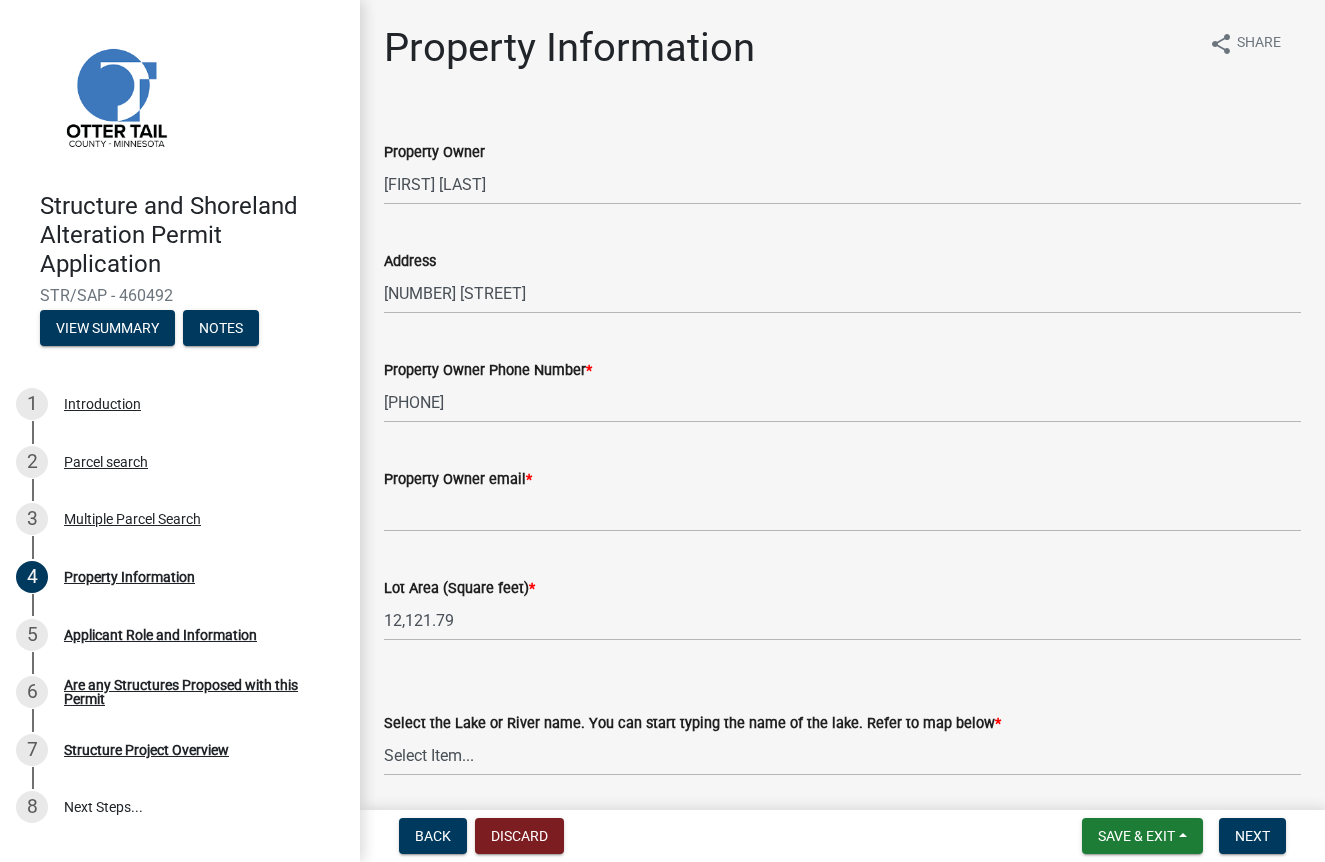 type on "[NUMBER]" 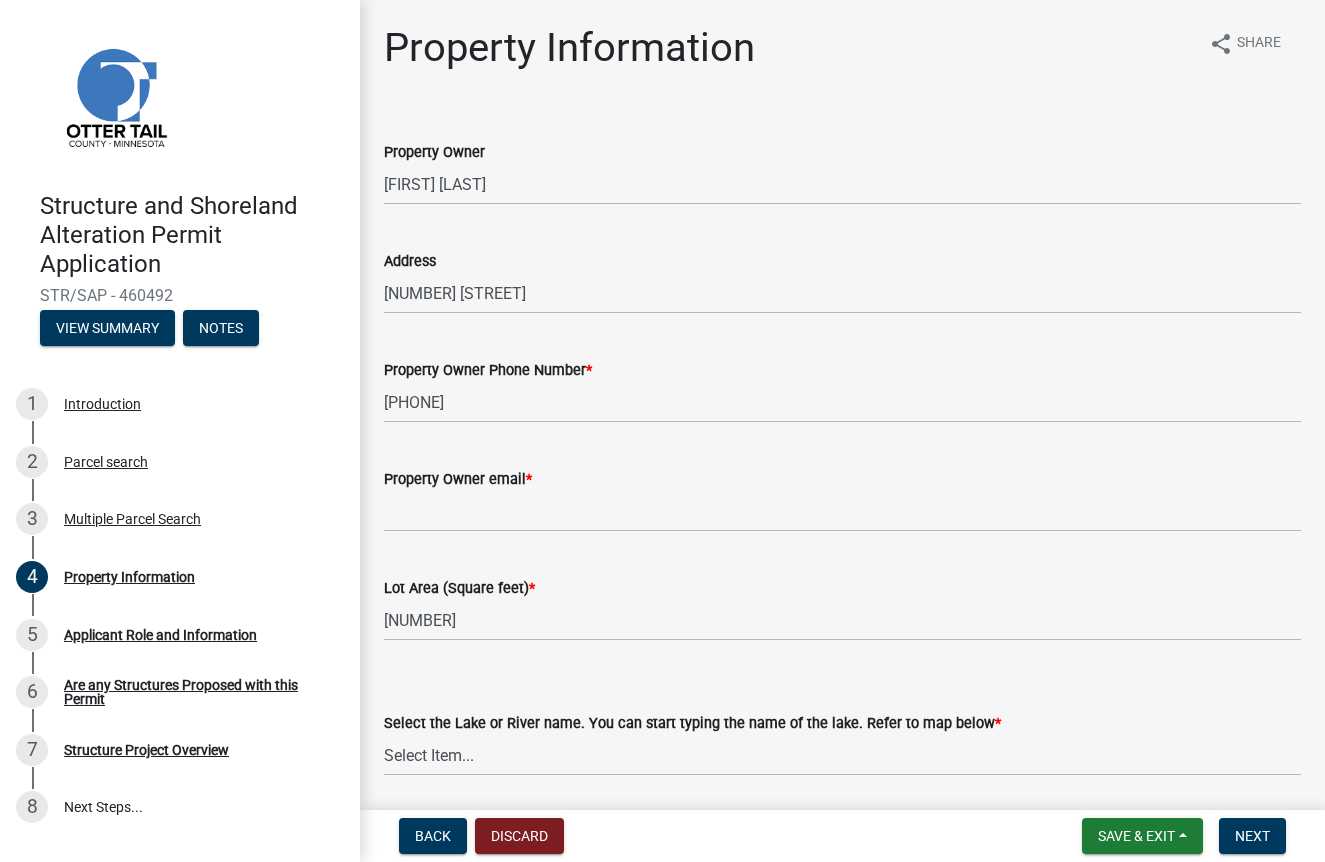 click on "Select the Lake or River name. You can start typing the name of the lake. Refer to map below  *  Select Item...   None    Adley  56-031   Albert  56-118    Alfred  56-600    Alice  56-244   Alice   56-506    Alice  56-867   Alice  84-001   Alkali   56-611   Almora   56-049   Altner   56-875   Anderson   56-716   Anna   56-448    Annie  56-604   Annie Battle   56-241   Archie   56-629   Arken   56-086   Augusta   56-025   Back   56-441   Bahle   56-637   Bass   56-544   Bass   56-570   Bass   56-722   Bass   56-770   Bear   56-069   Beauty Shore   56-195   Beebe   56-416   Beers   56-724   Beiningen   56-754   Belmont   56-237   Berend   56-507   Berger   56-149   Besser  56-027   Big Crow   56-576   Big McDonald   56-386   Big Pine   56-130   Big Stone   56-701   Birch   56-674   Blacken   56-405    Blanche  56-240   Block   56-079   Boedigheimer   56-212   Bolton   56-318   Bon   56-734   Boos   56-341   Boot   03-248   Bracket   56-738   Bradbury   56-548   Bray   56-472   Bredeson   56-173   Cow   56-556" 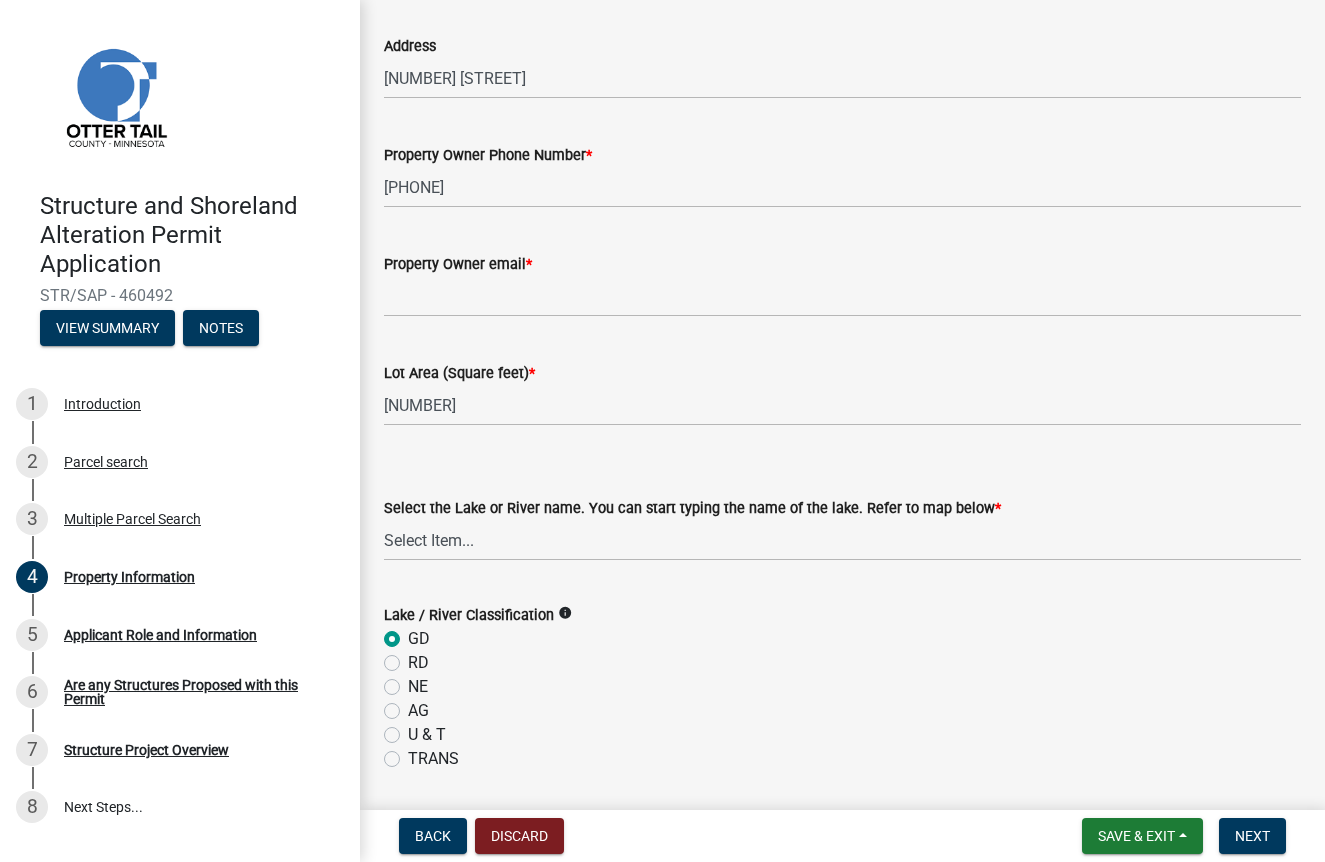 scroll, scrollTop: 248, scrollLeft: 0, axis: vertical 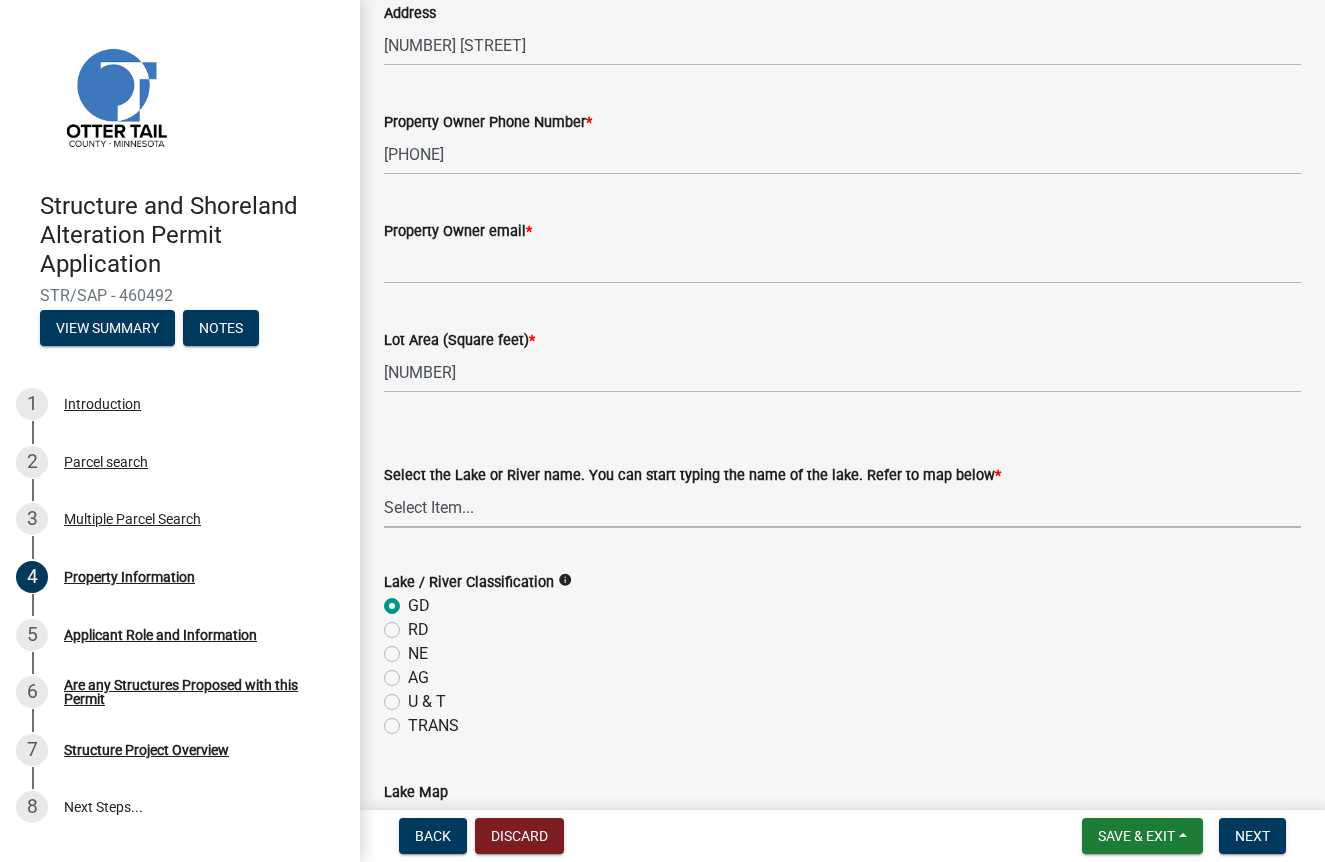 select on "[UUID]" 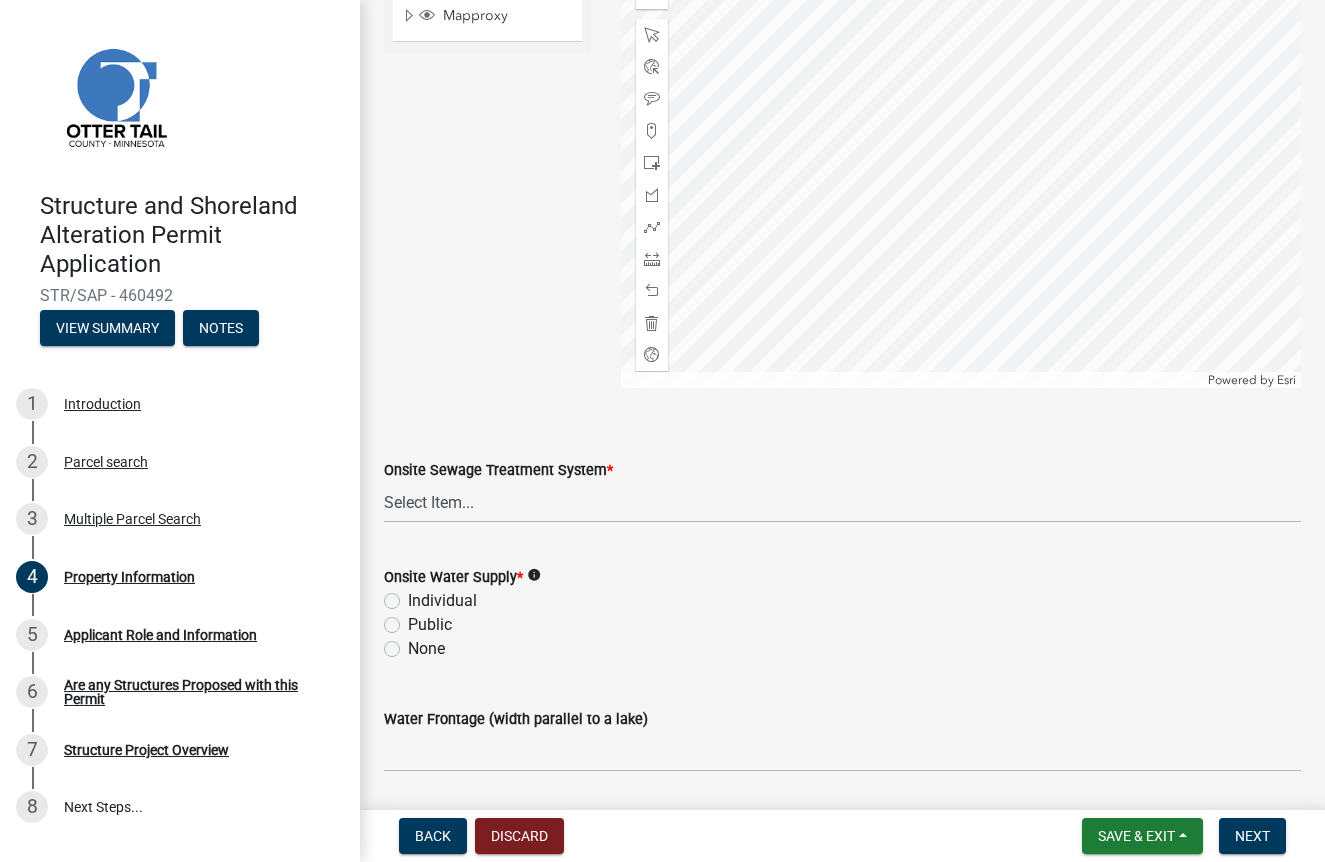 scroll, scrollTop: 1180, scrollLeft: 0, axis: vertical 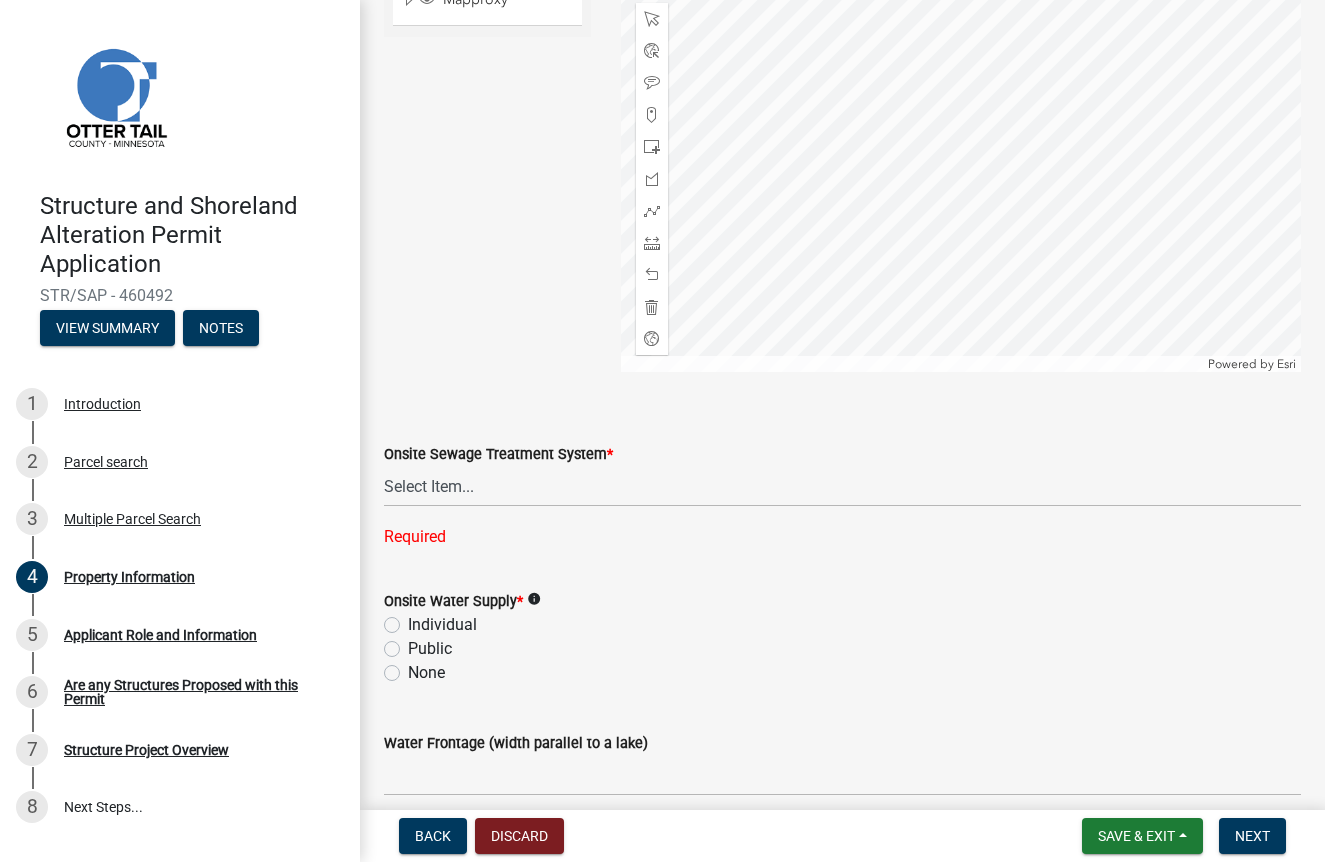 click on "Onsite Water Supply   *  info
Individual   Public   None" 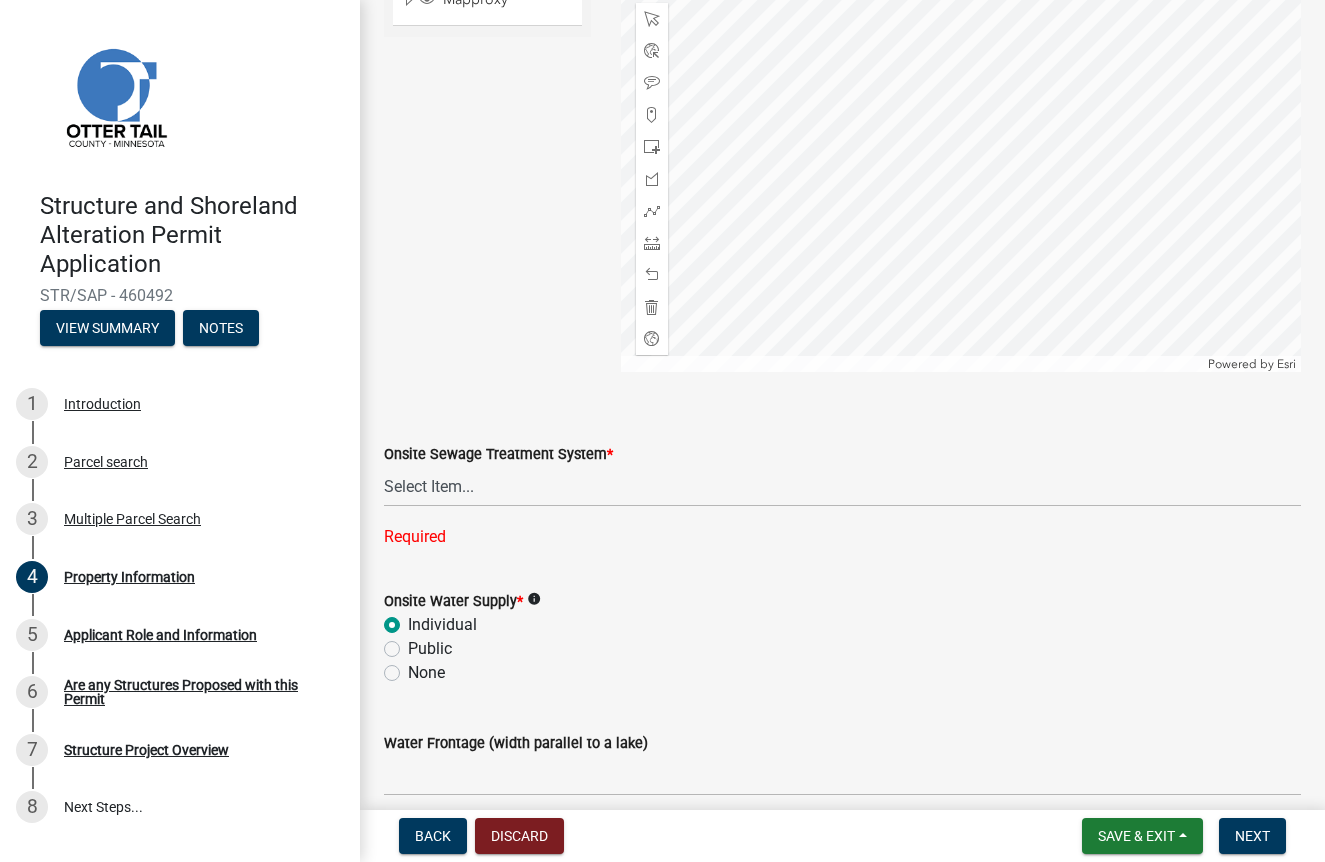 radio on "true" 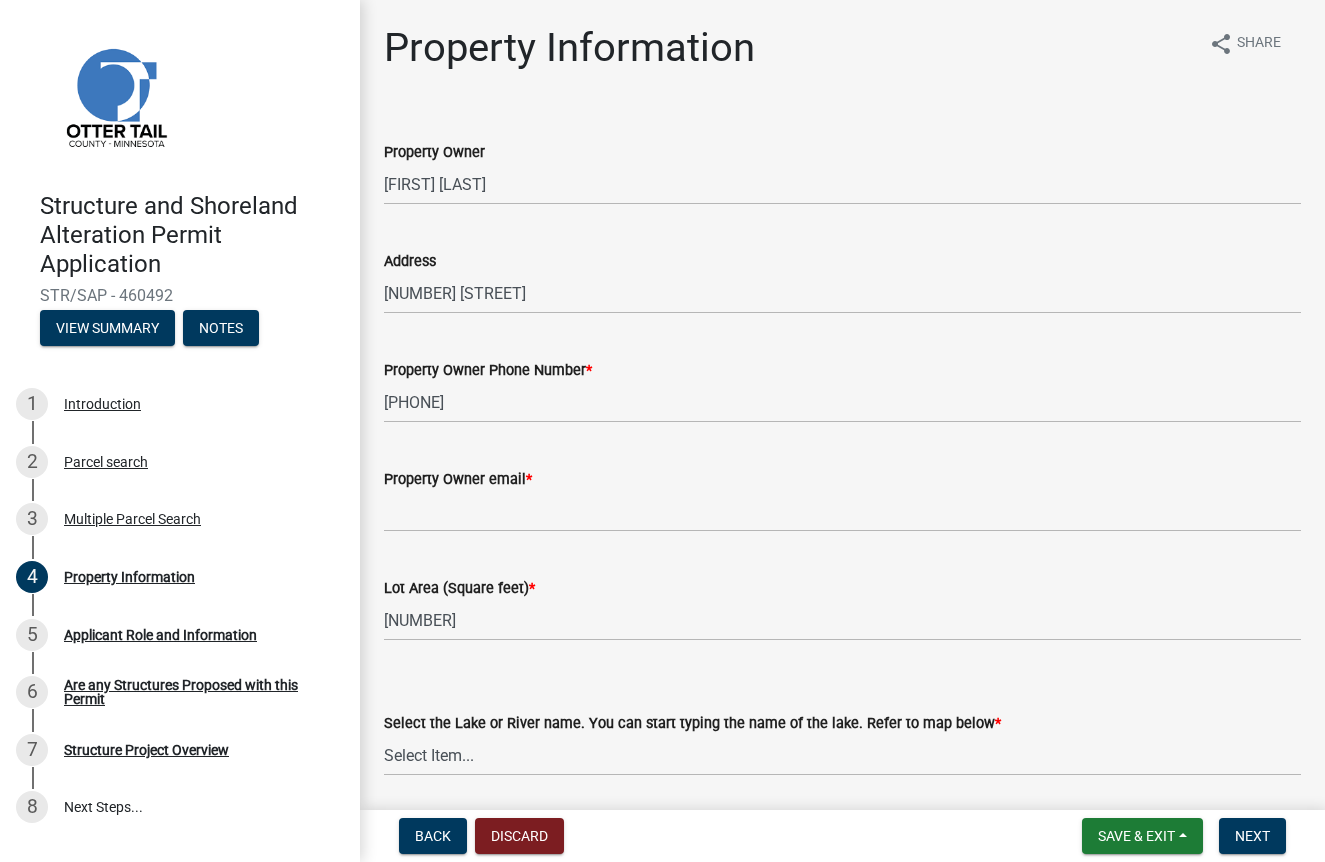 scroll, scrollTop: 0, scrollLeft: 0, axis: both 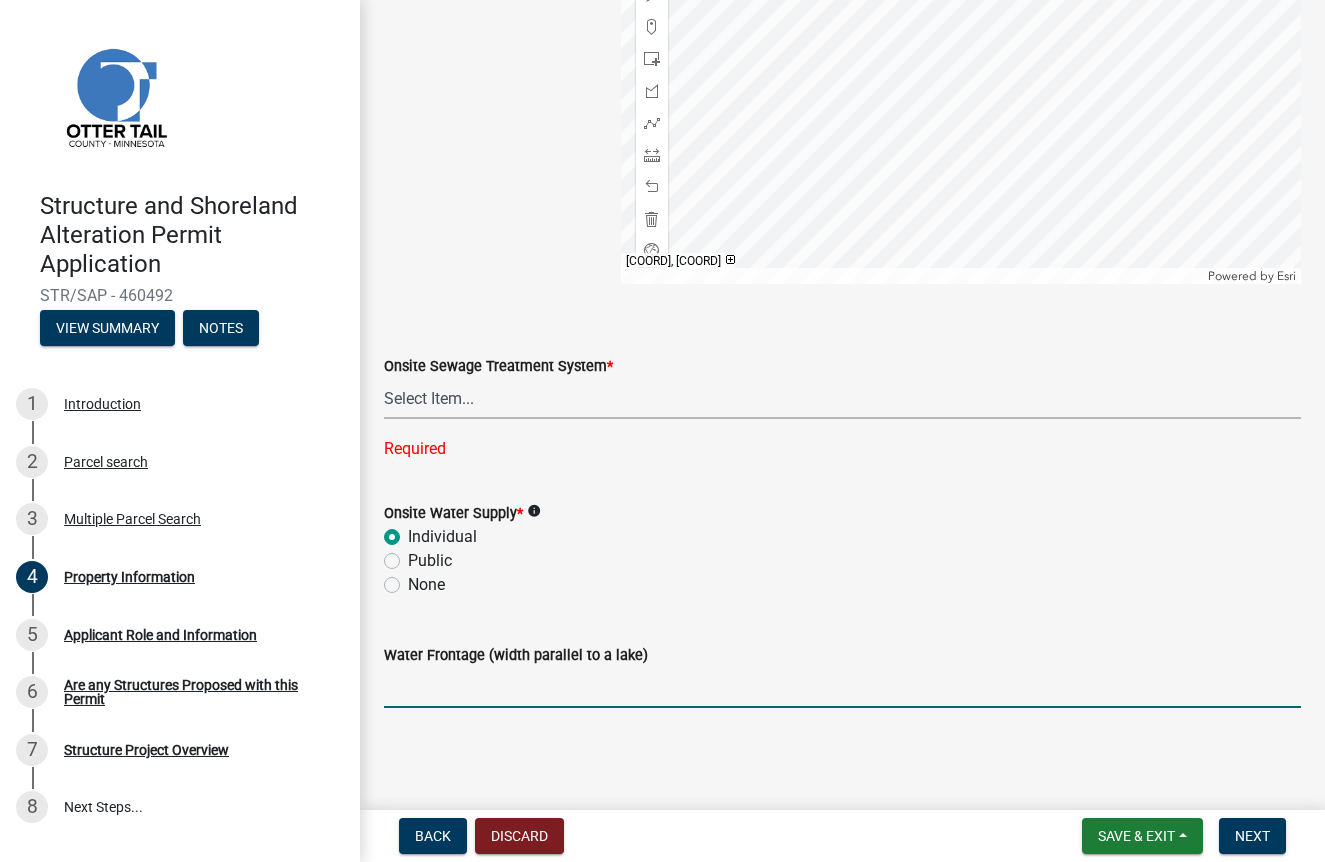 click on "Water Frontage (width parallel to a lake)" at bounding box center [842, 687] 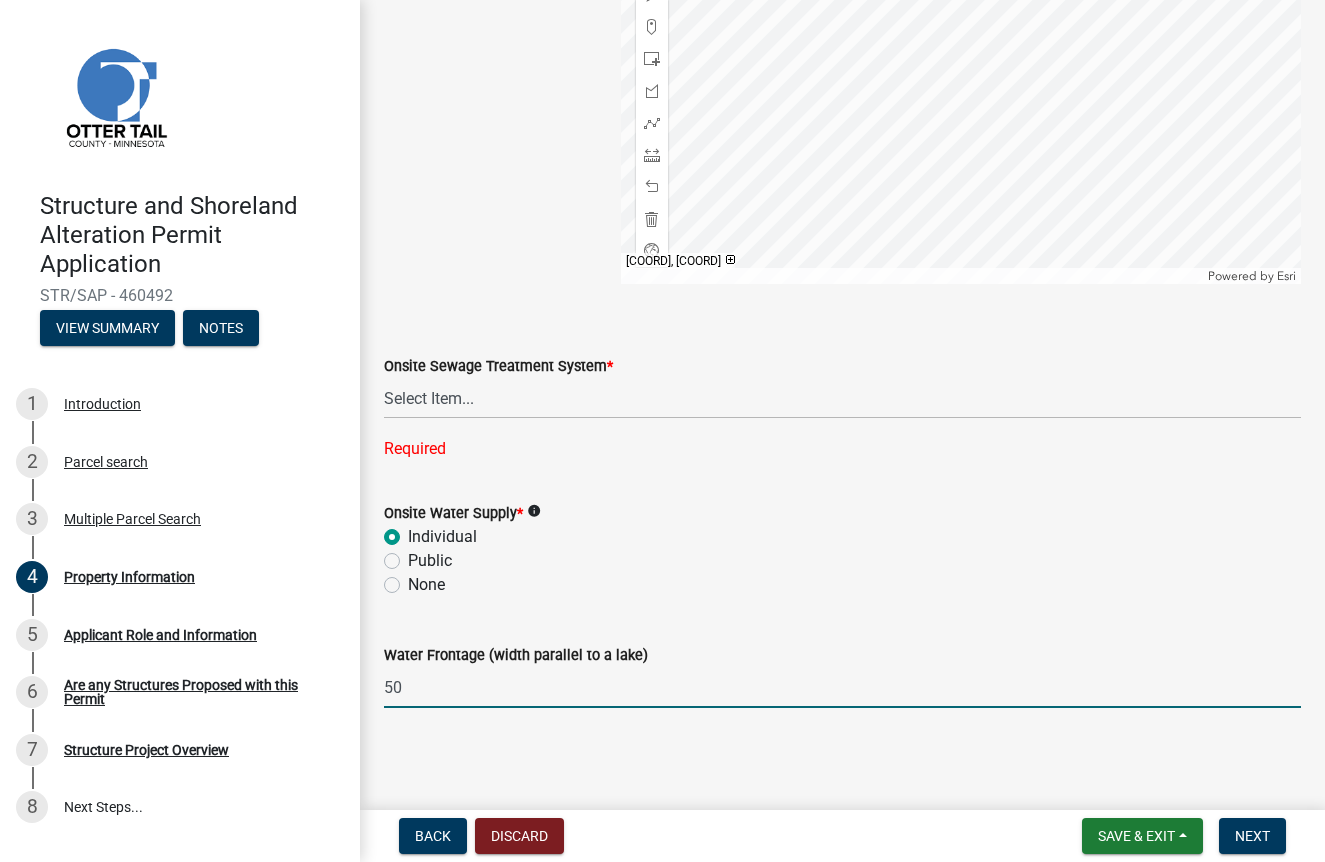 type on "50" 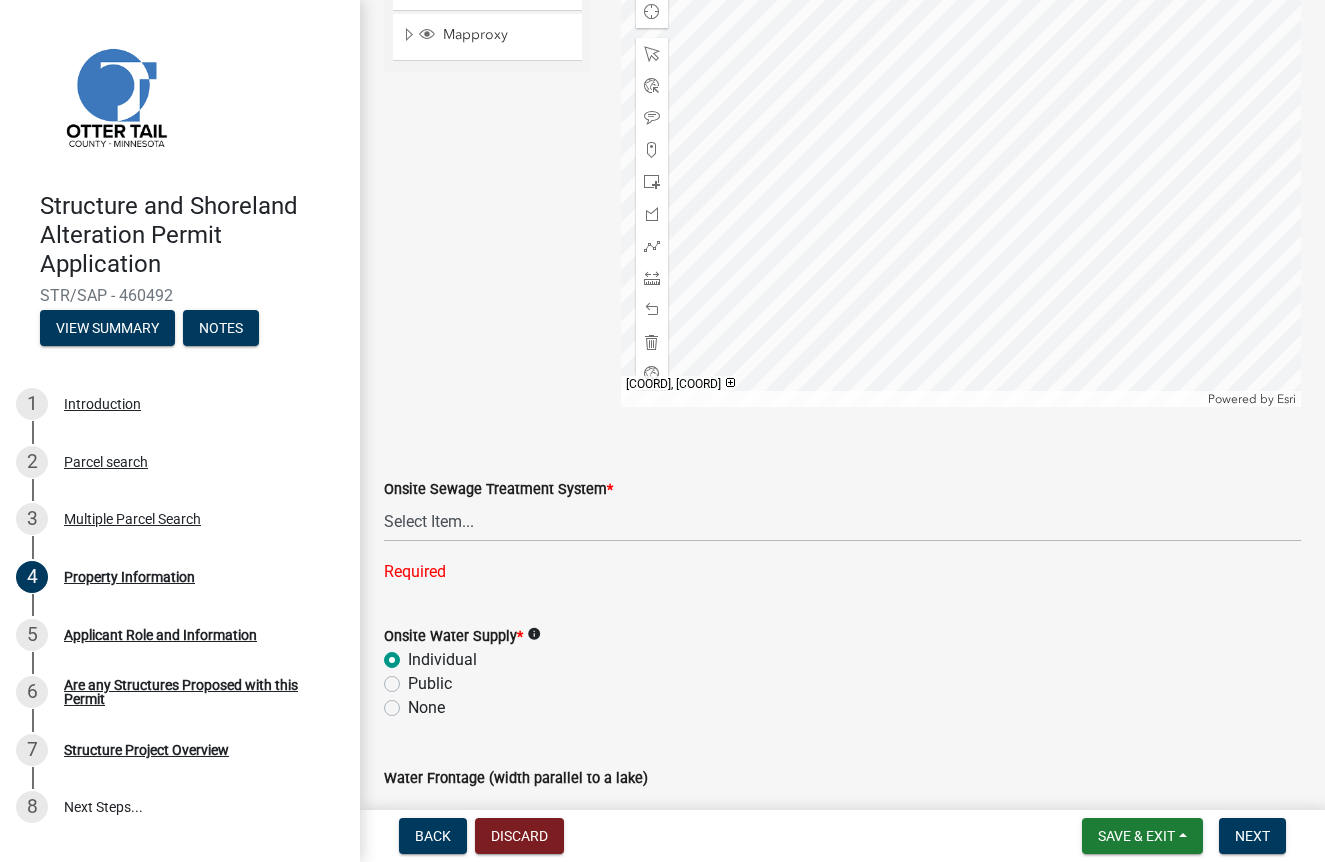 scroll, scrollTop: 1192, scrollLeft: 0, axis: vertical 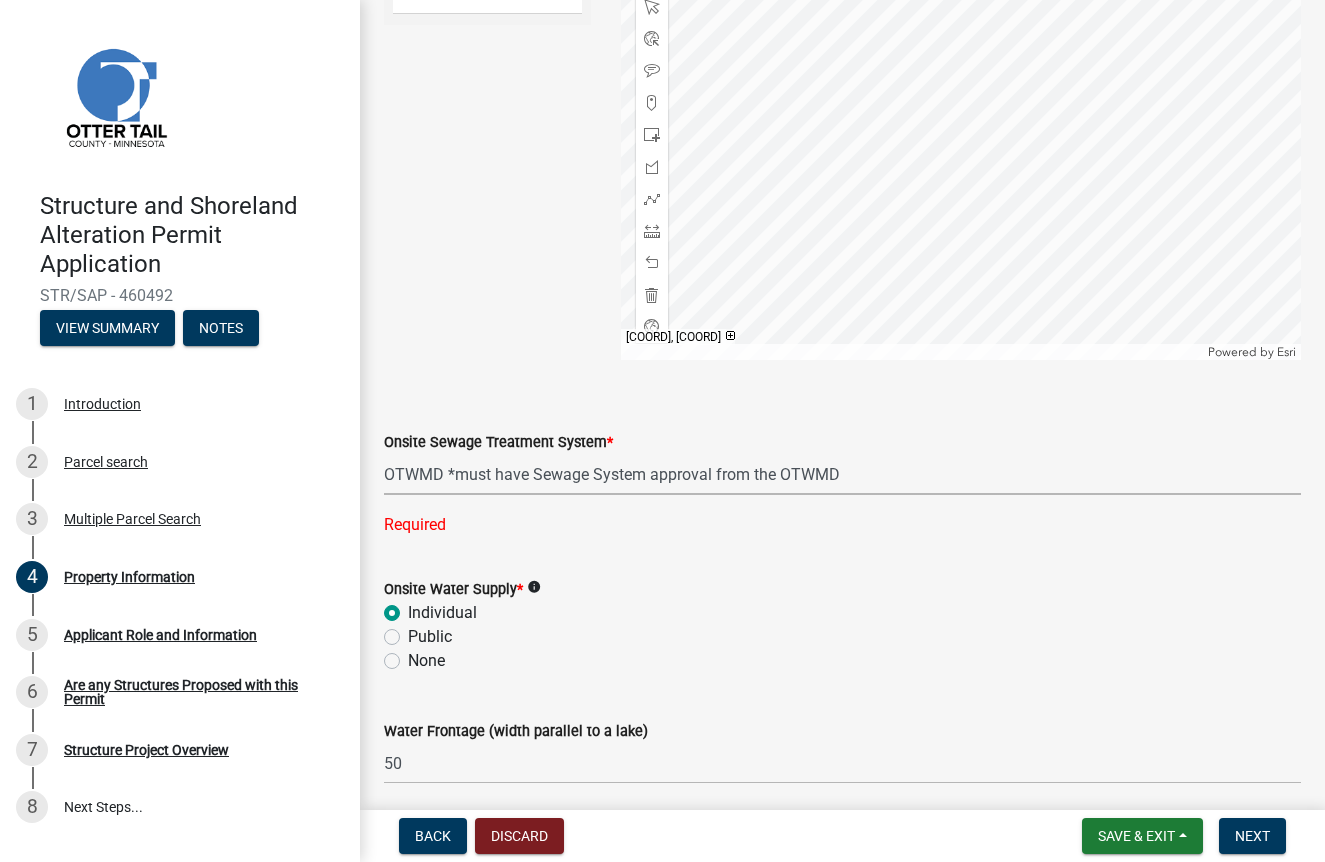 select on "bc365043-463f-4dd2-a146-228392936da3" 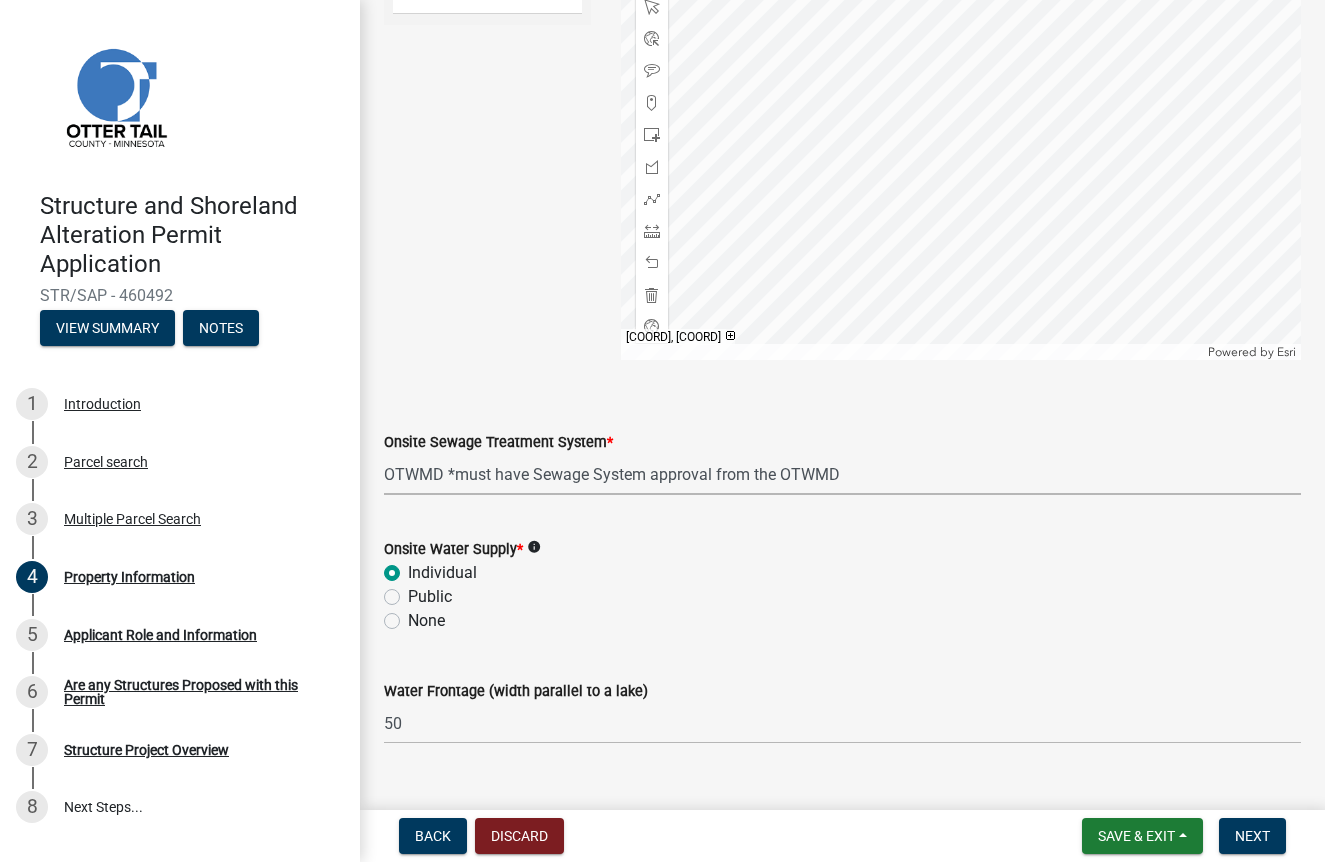 click on "Public" 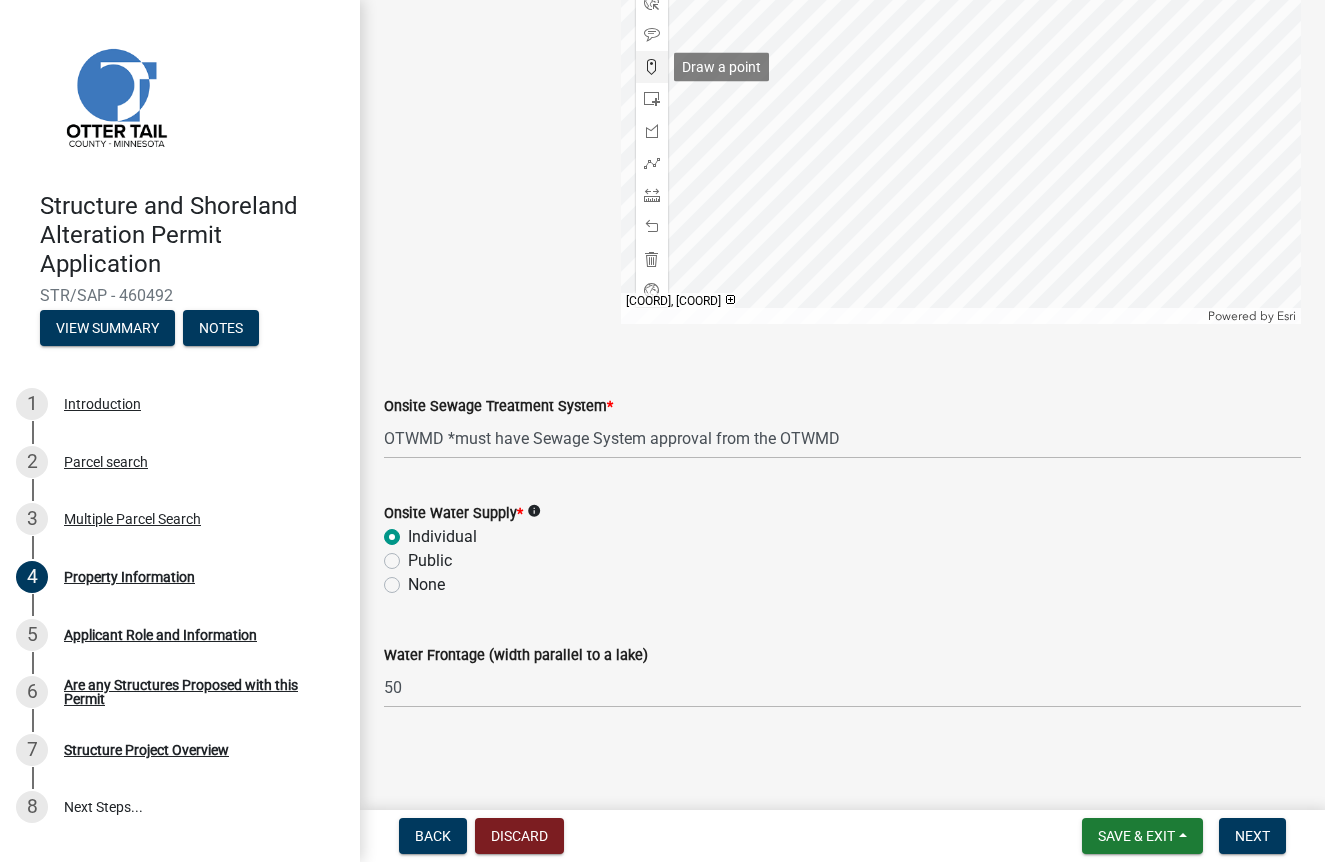 scroll, scrollTop: 1228, scrollLeft: 0, axis: vertical 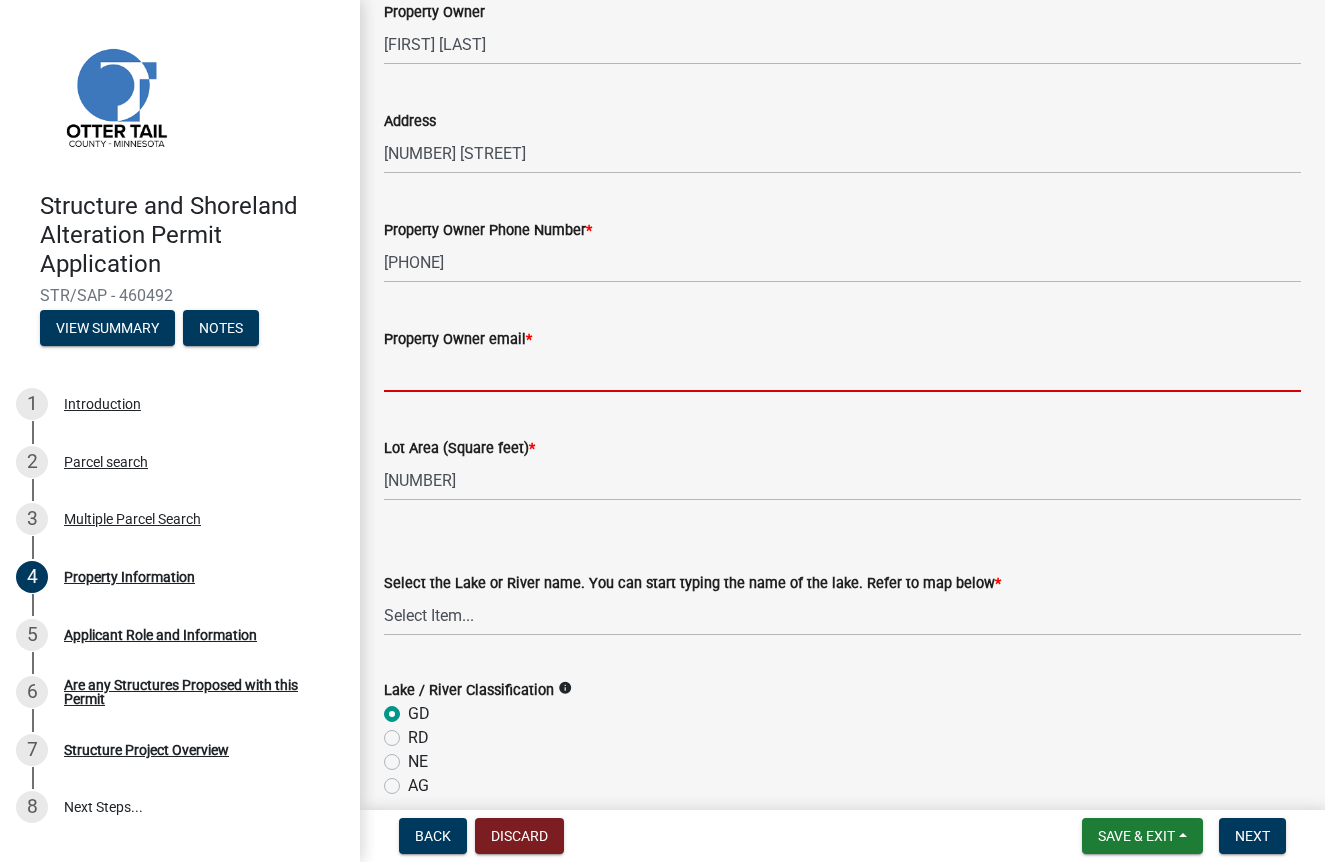 click on "Property Owner email  *" at bounding box center [842, 371] 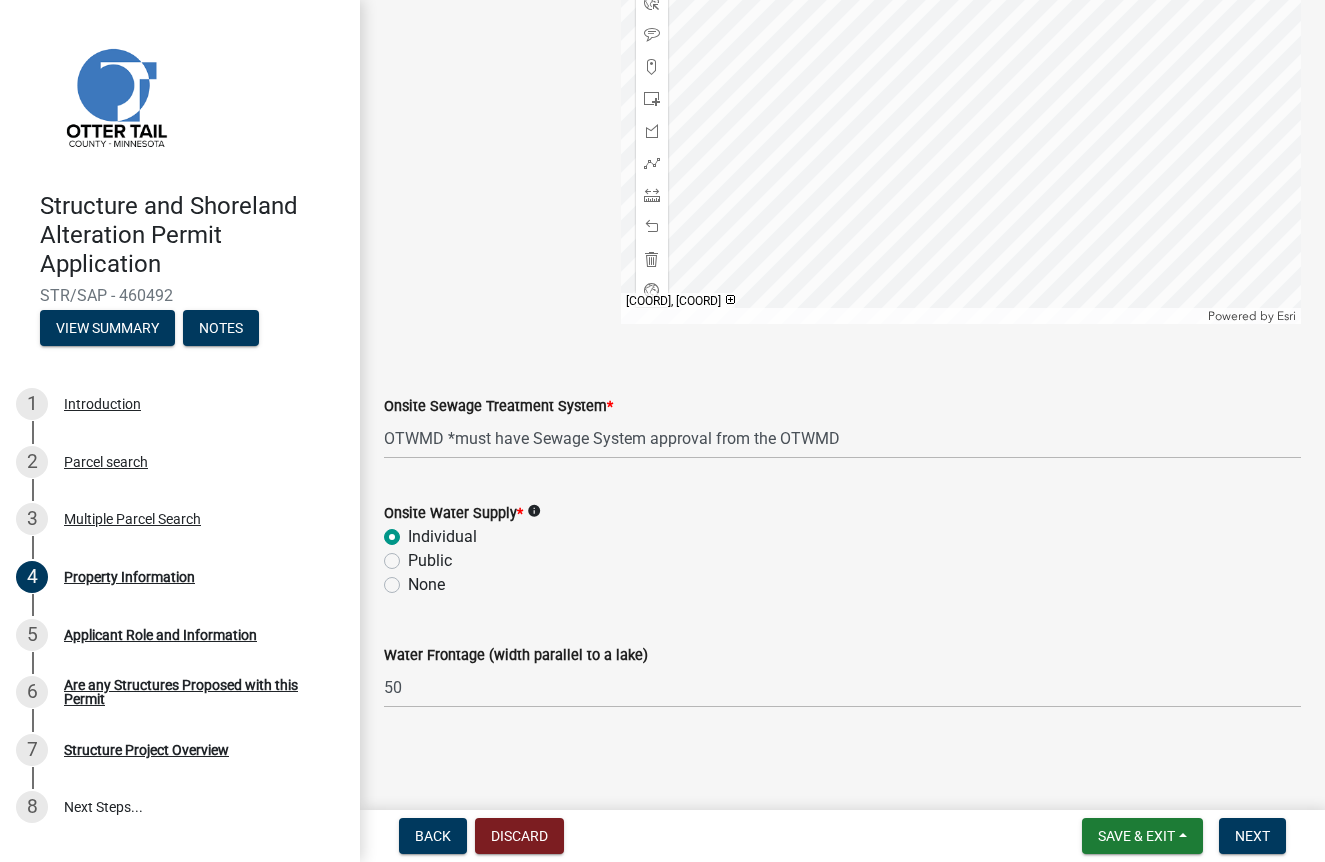scroll, scrollTop: 1228, scrollLeft: 0, axis: vertical 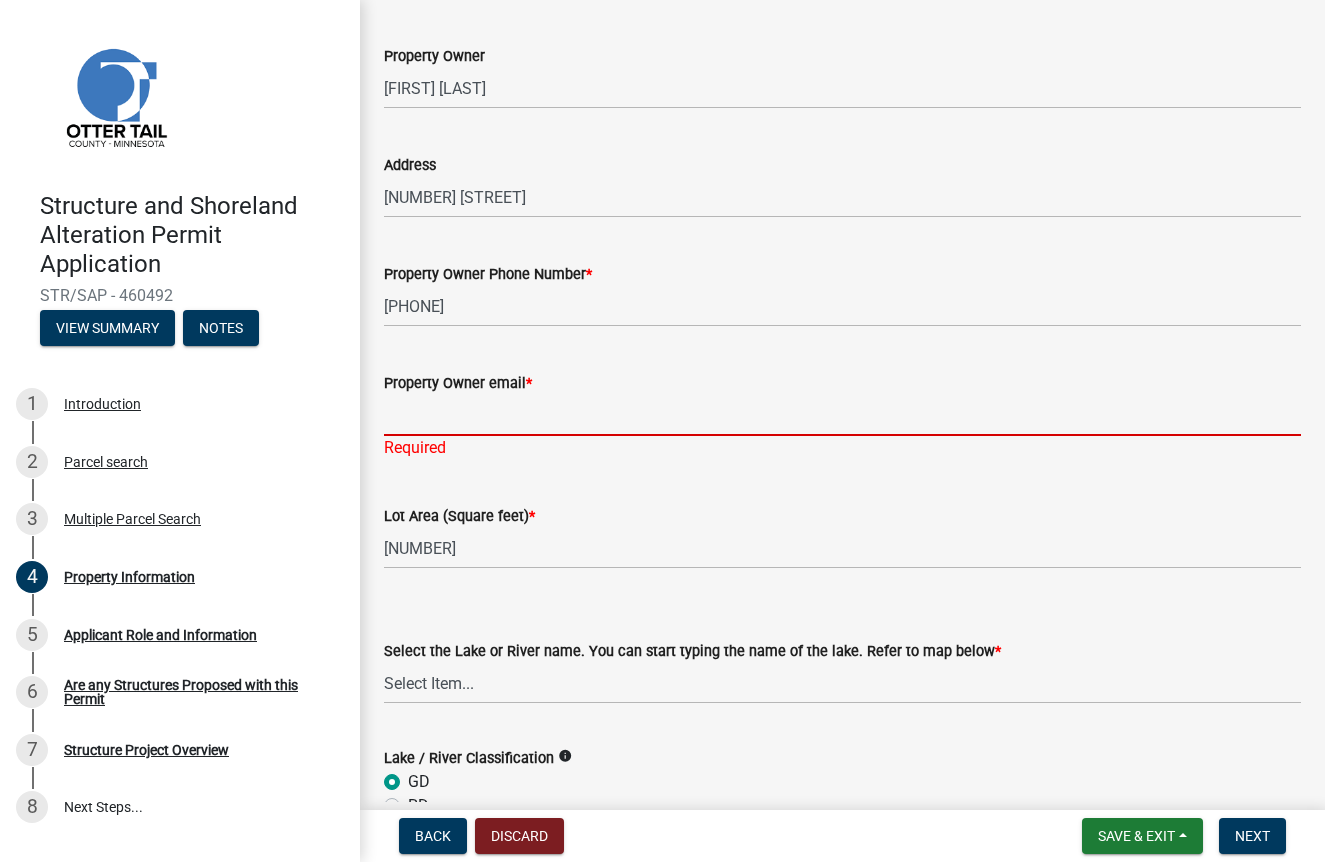 click on "Property Owner email  *" at bounding box center [842, 415] 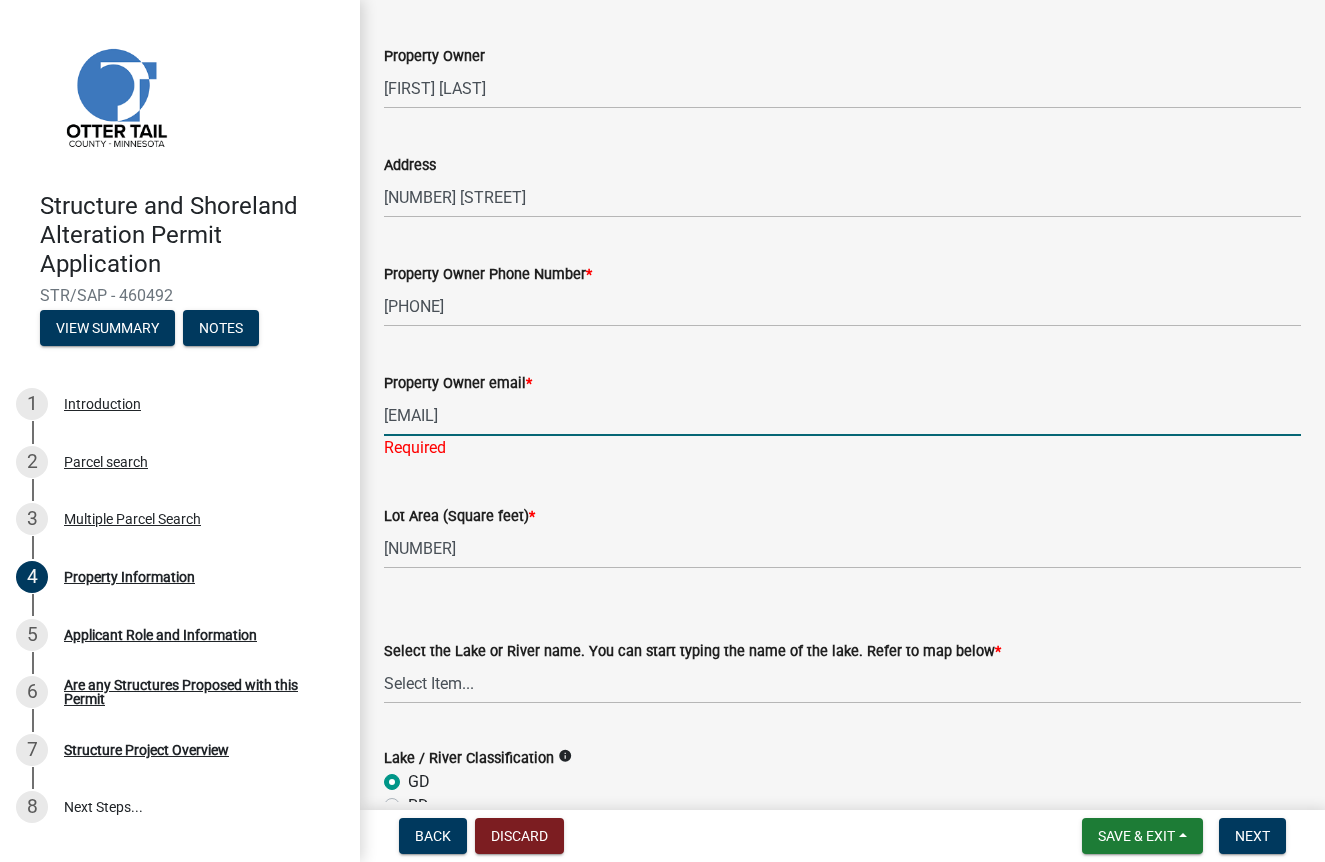 type on "[EMAIL]" 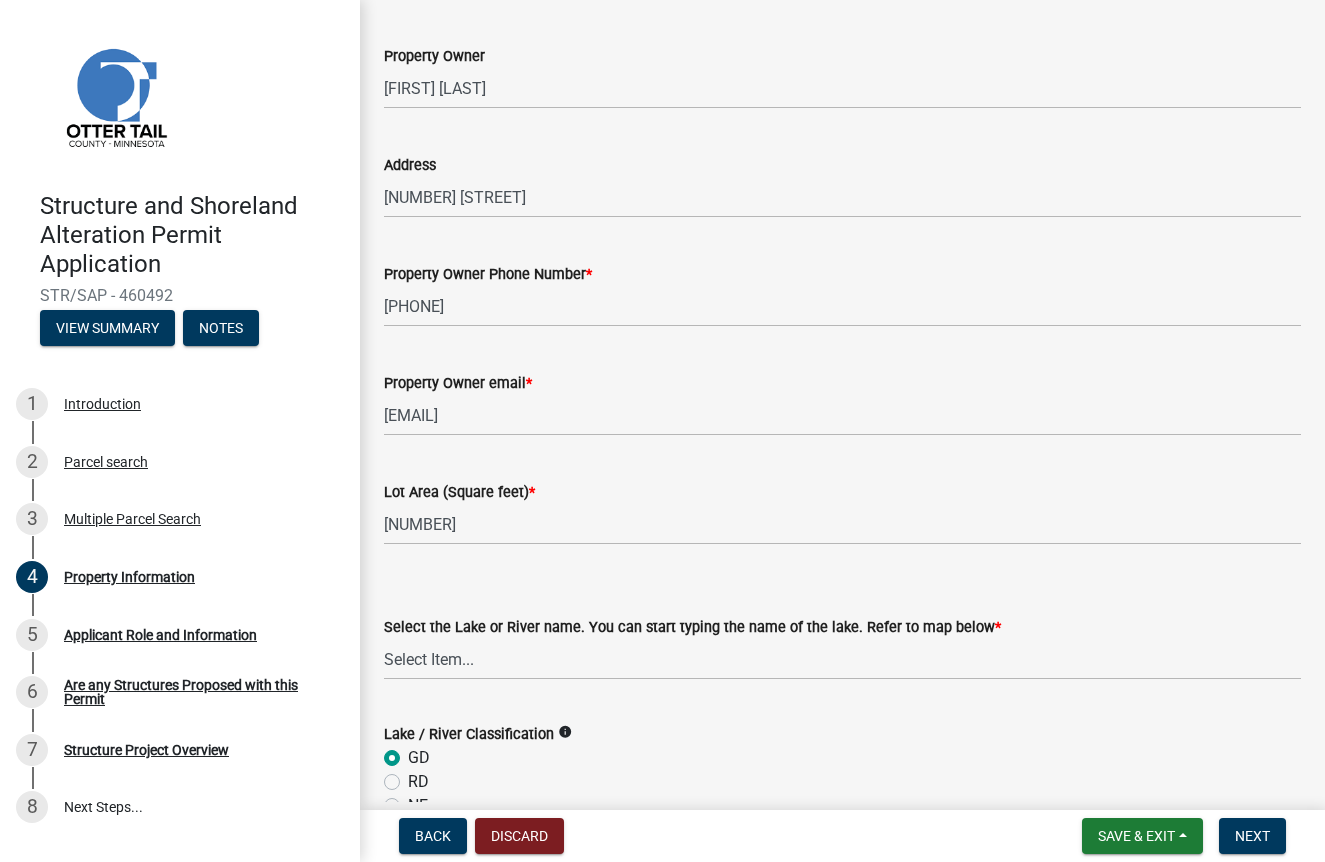 click on "Lot Area (Square feet)  * 12121.79" 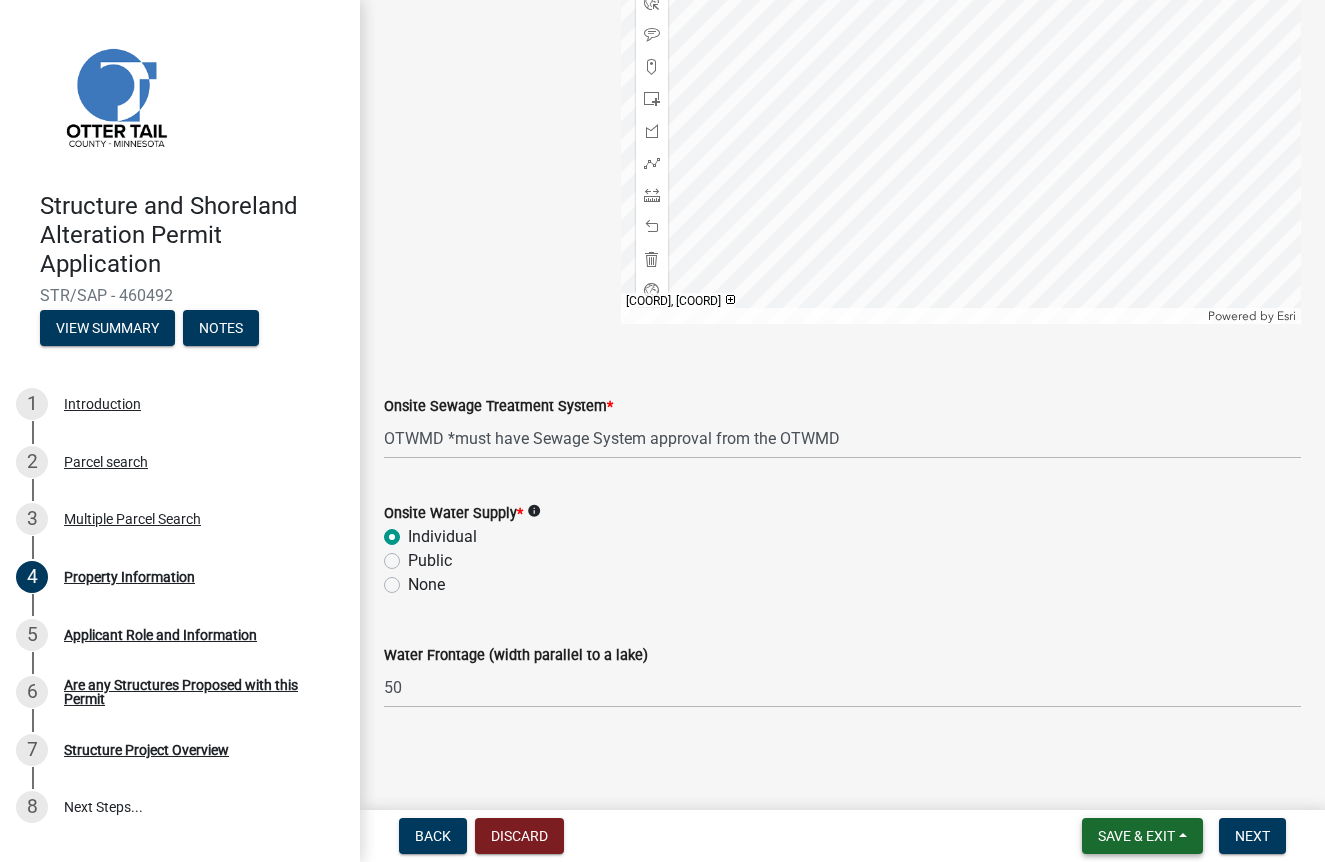 scroll, scrollTop: 1228, scrollLeft: 0, axis: vertical 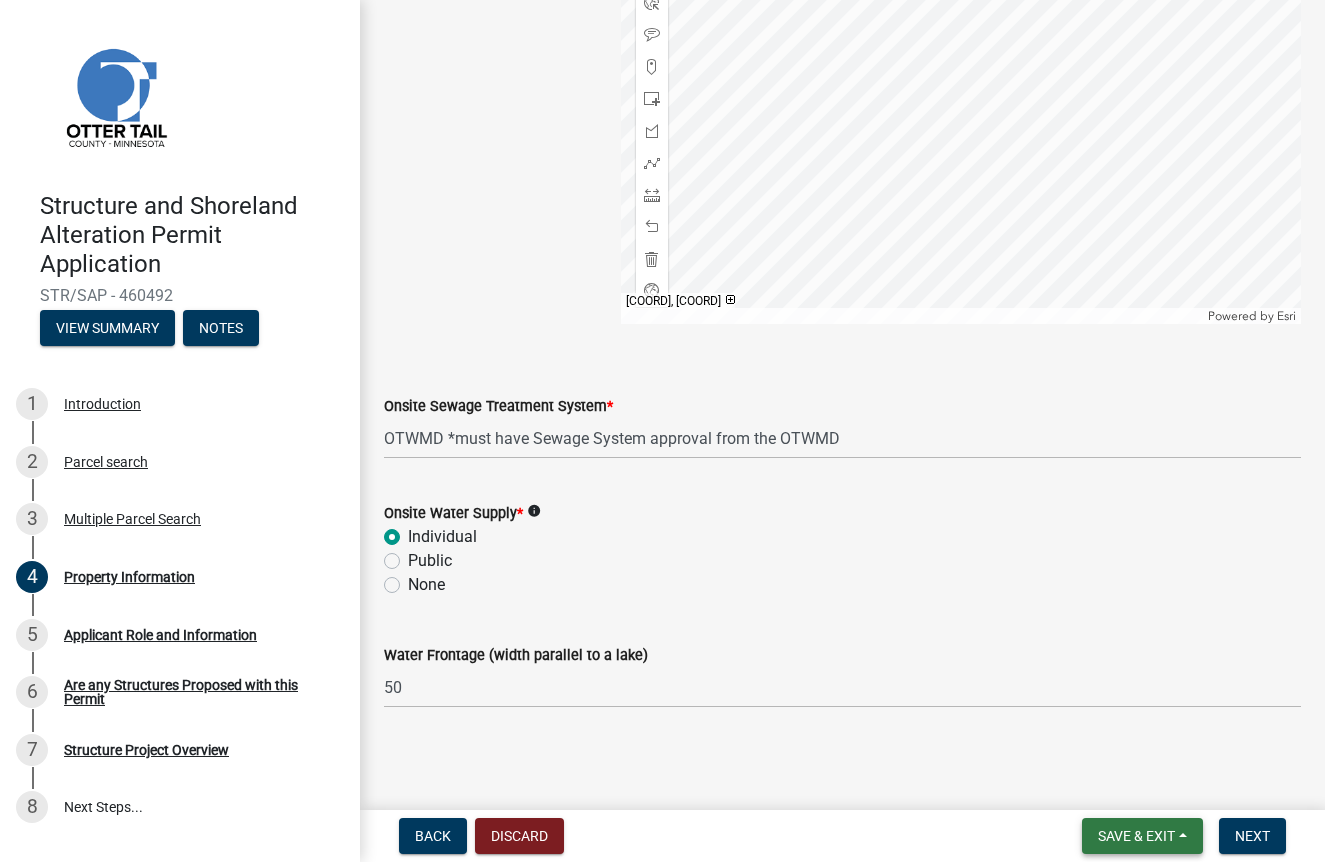 click on "Save & Exit" at bounding box center (1136, 836) 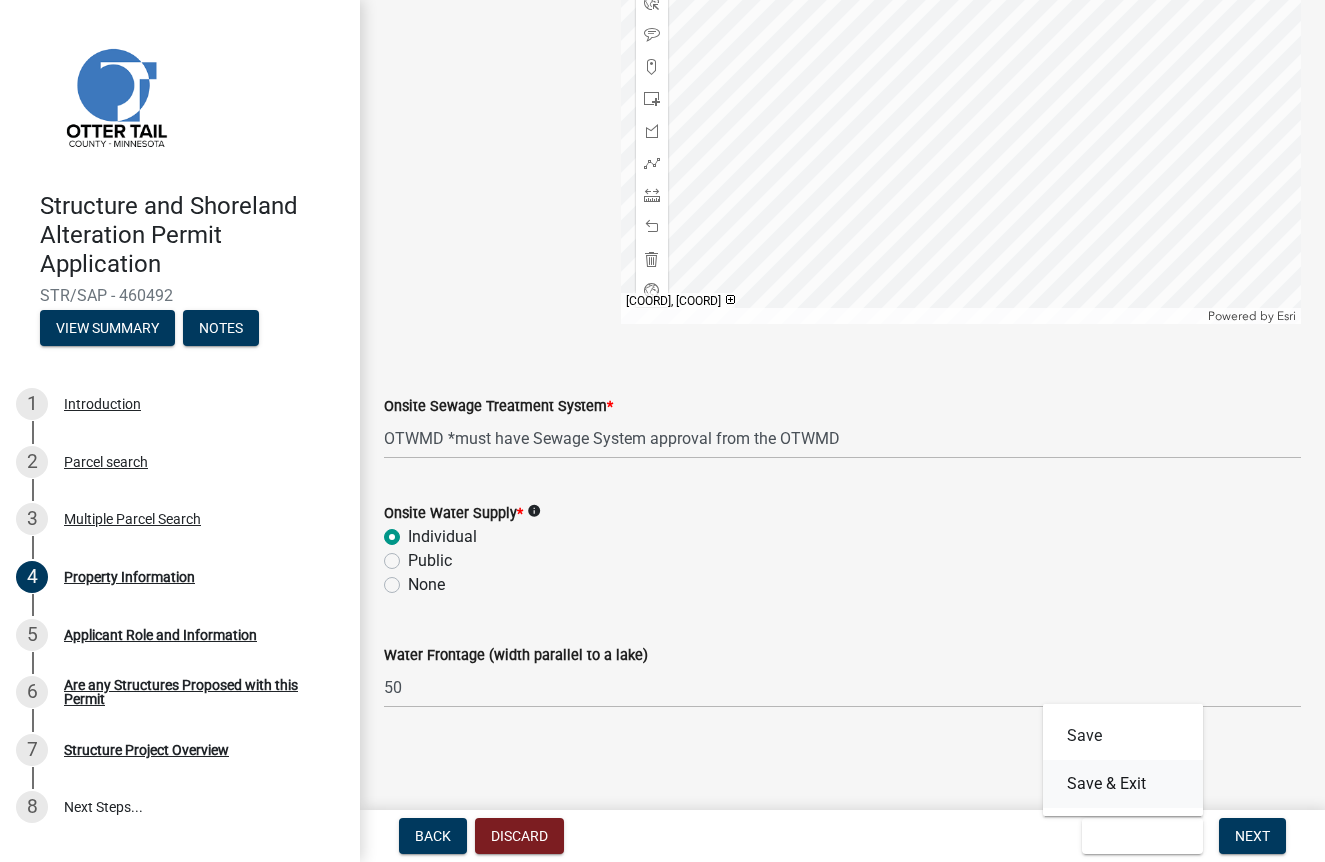 click on "Save & Exit" at bounding box center (1123, 784) 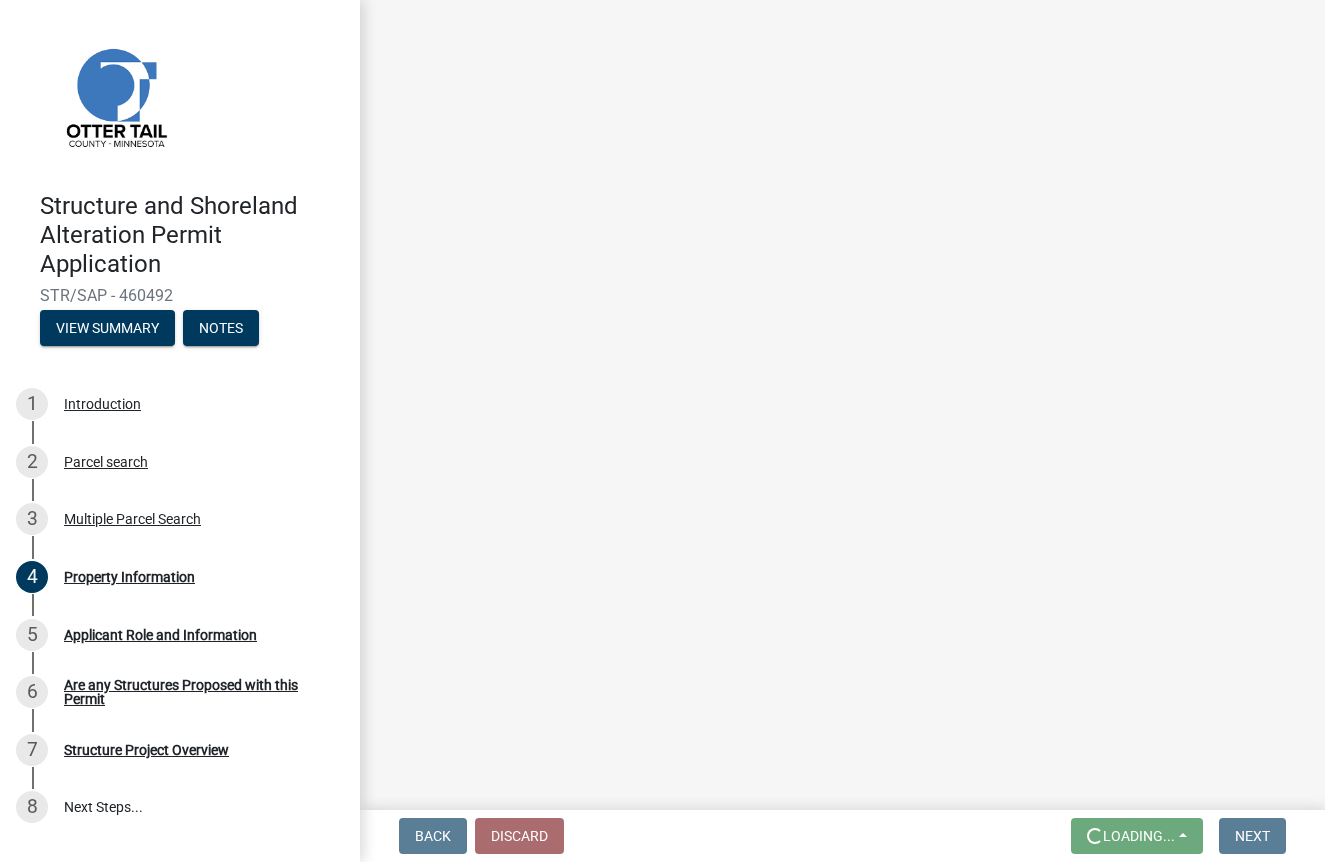 scroll, scrollTop: 0, scrollLeft: 0, axis: both 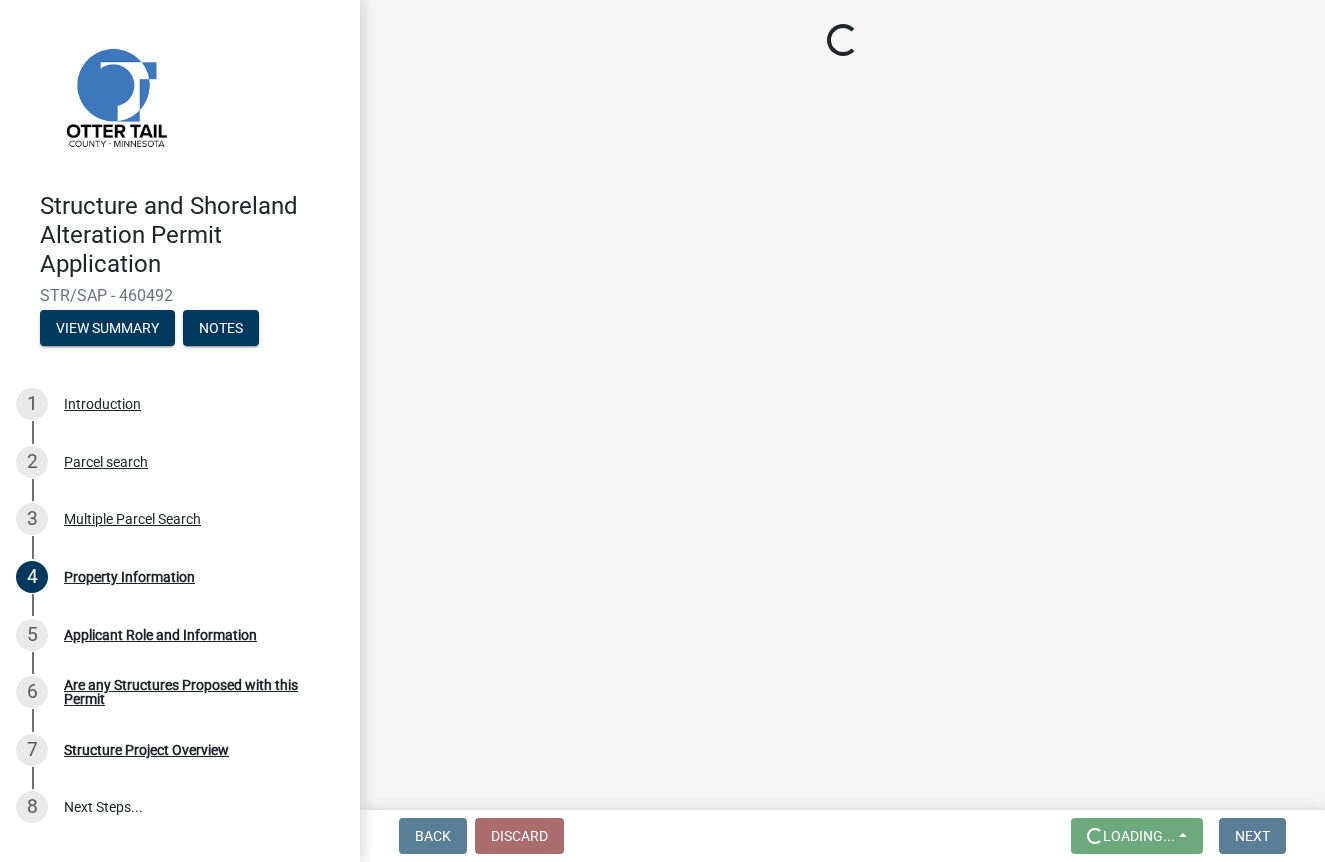 drag, startPoint x: 1167, startPoint y: 19, endPoint x: 811, endPoint y: 321, distance: 466.84045 